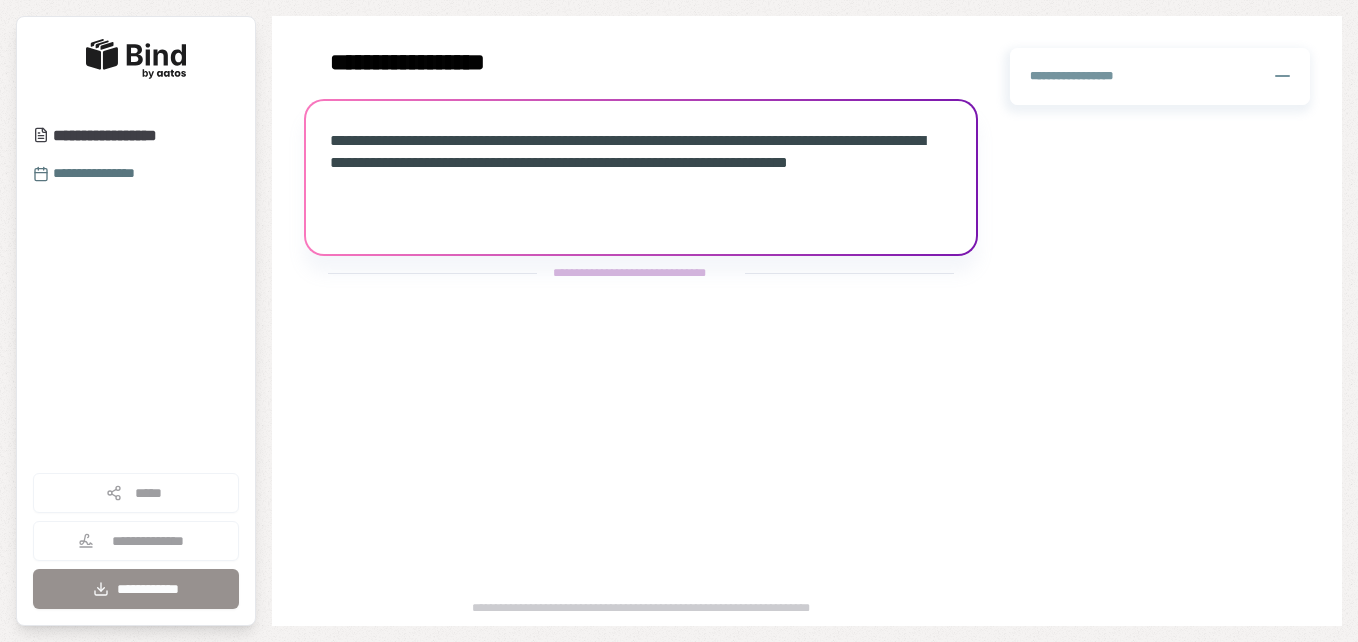 scroll, scrollTop: 0, scrollLeft: 0, axis: both 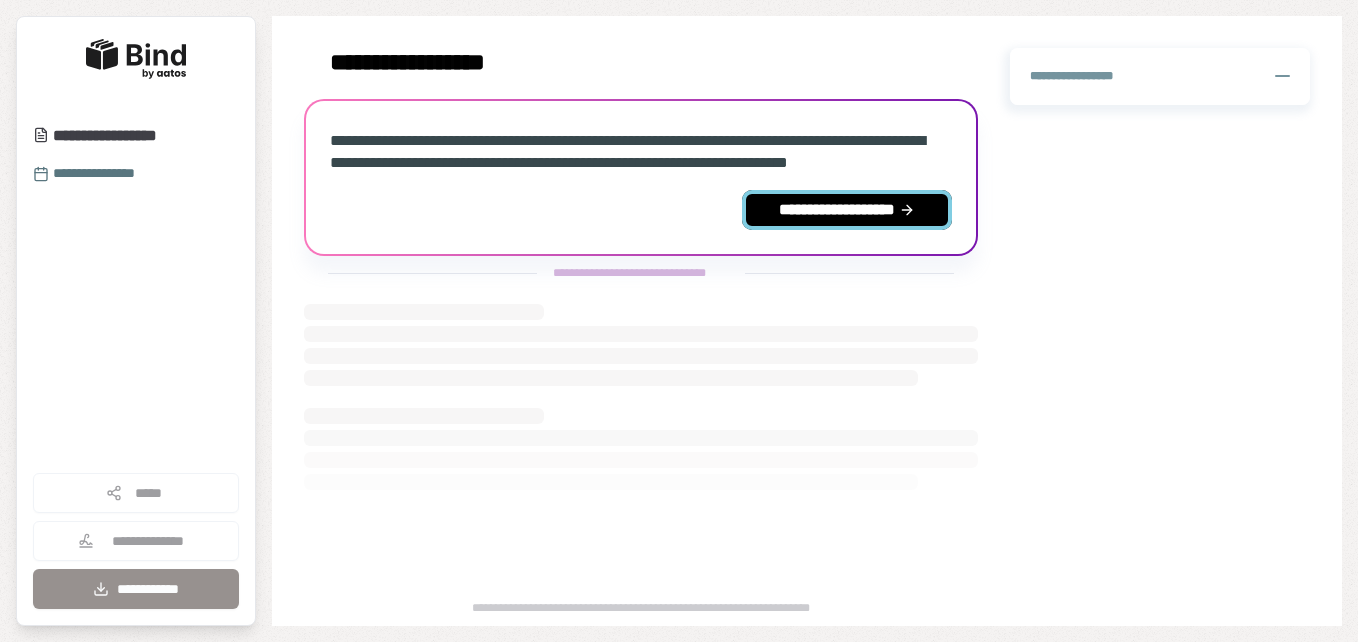 click on "**********" at bounding box center (847, 210) 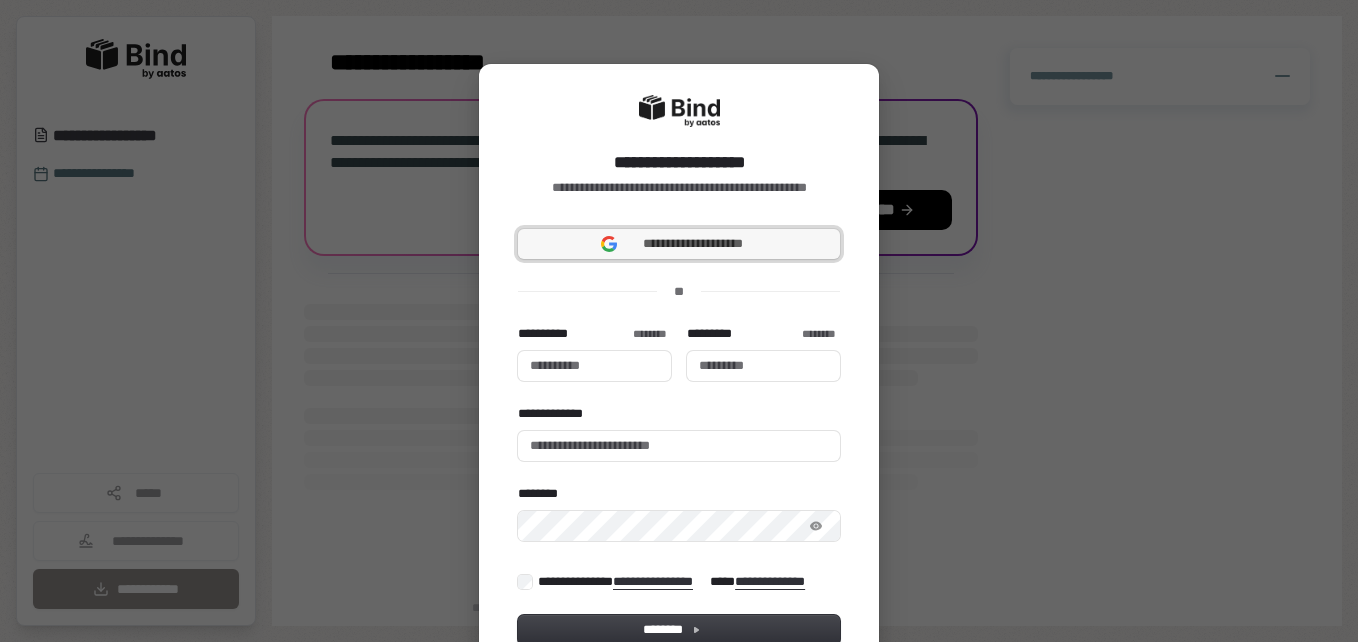 click on "**********" at bounding box center [693, 244] 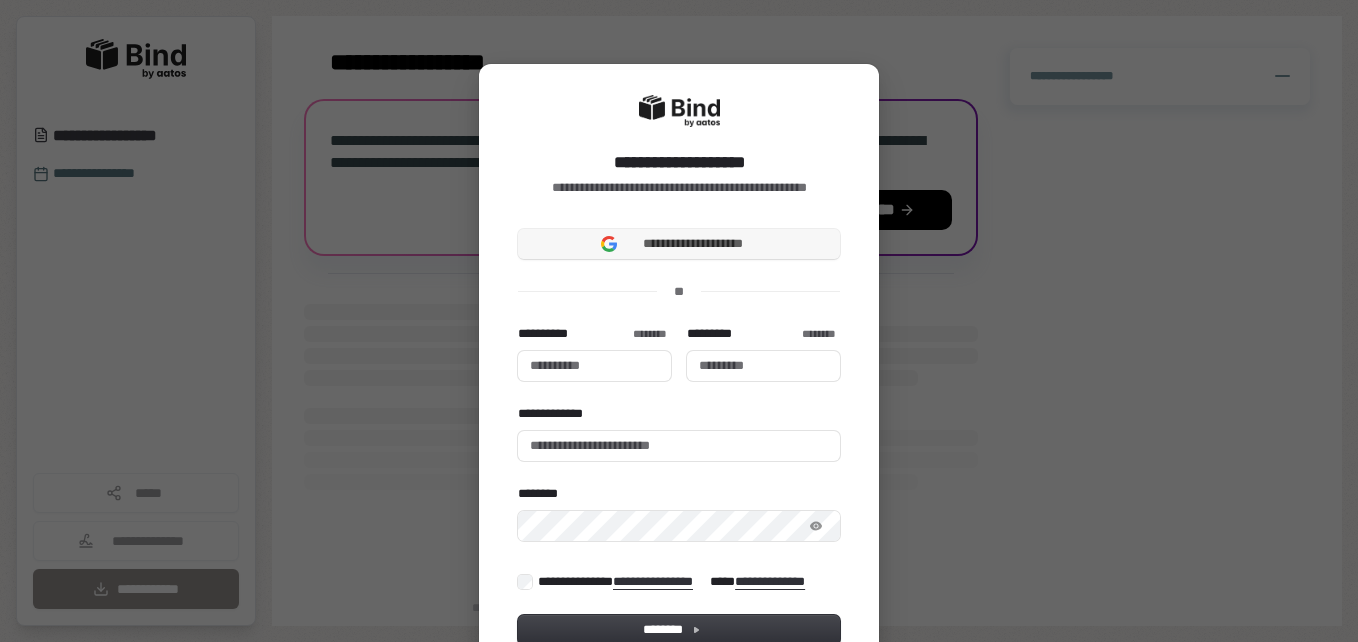 type 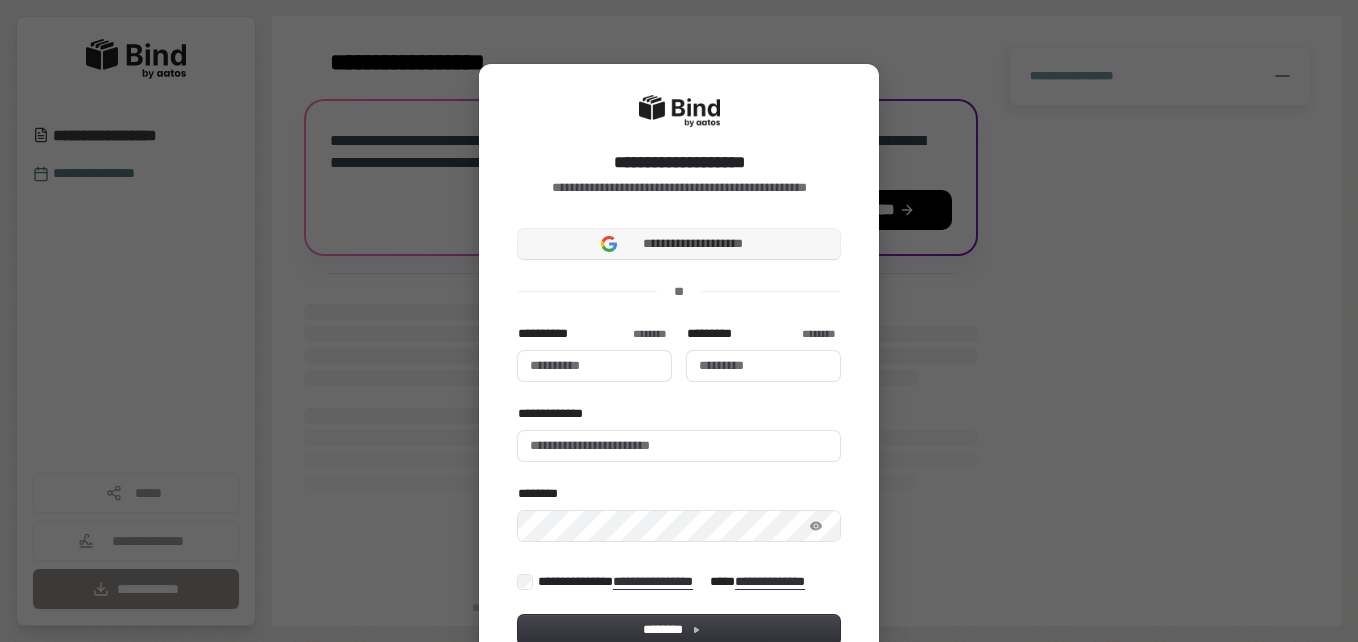 type 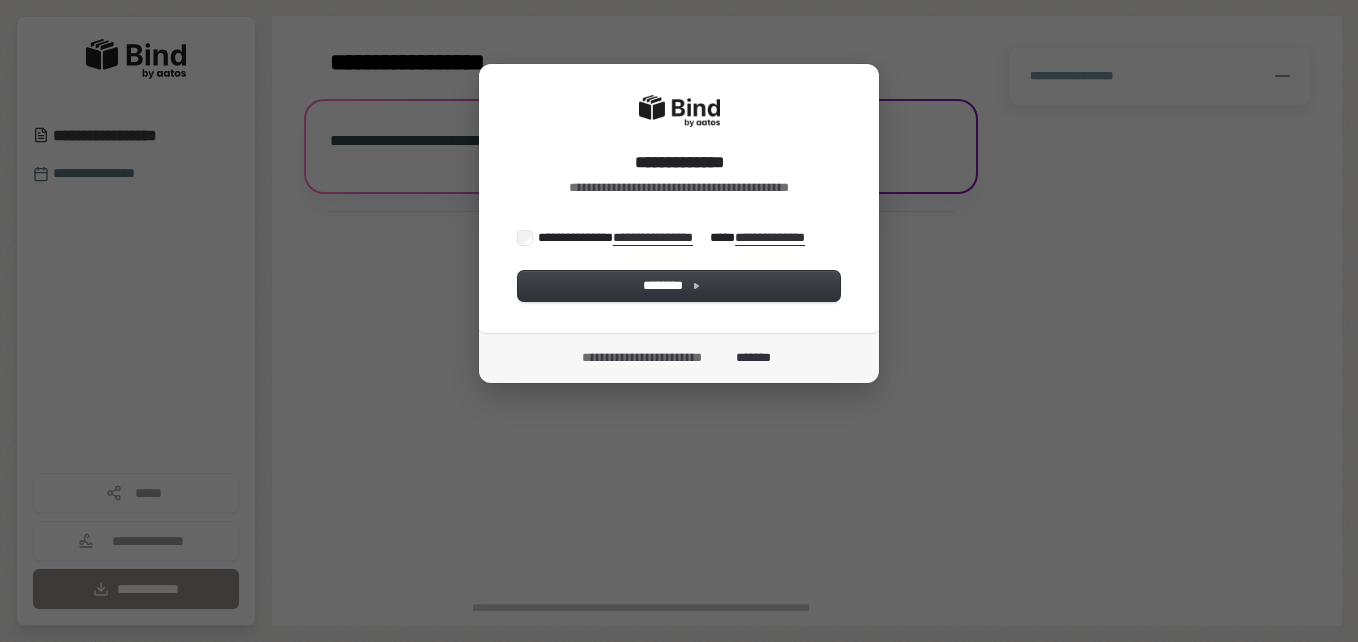 scroll, scrollTop: 0, scrollLeft: 0, axis: both 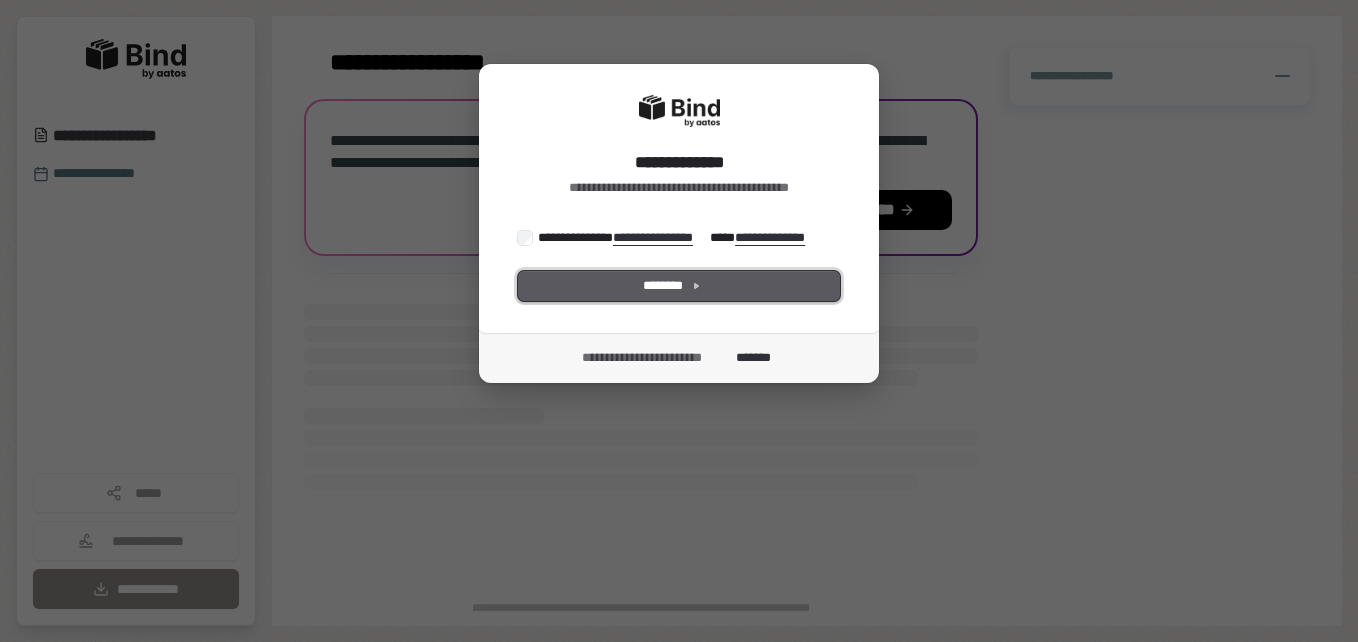 click on "********" at bounding box center (679, 286) 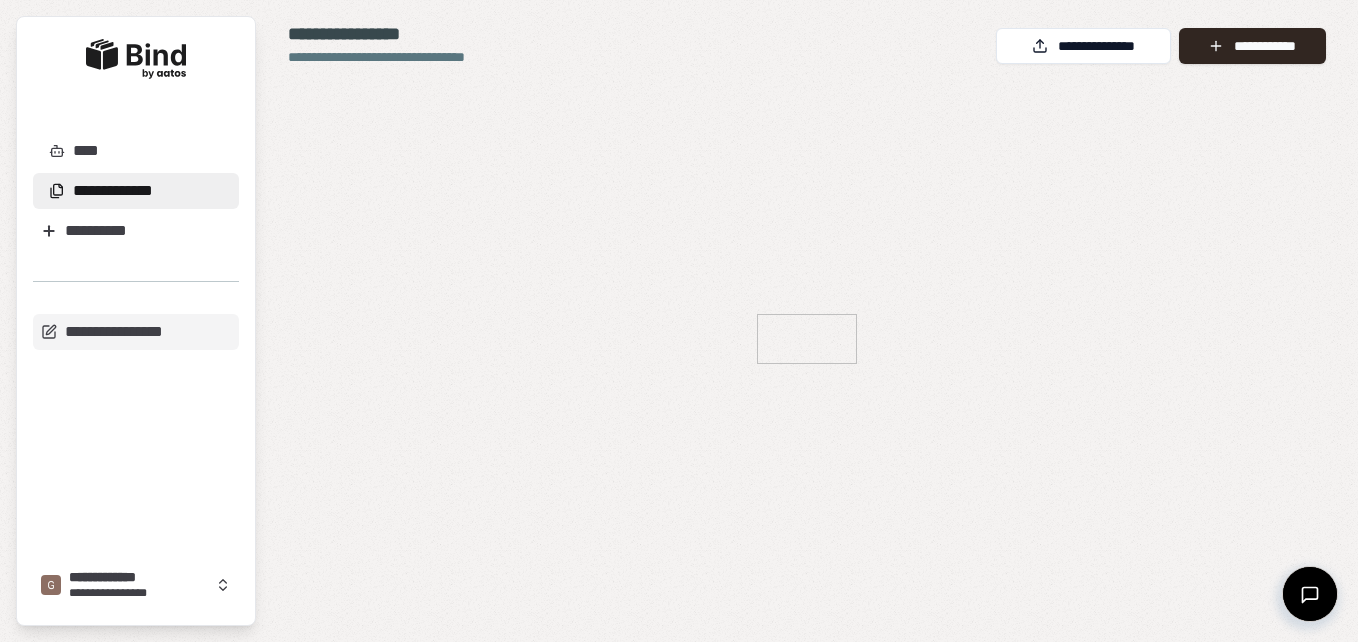 scroll, scrollTop: 0, scrollLeft: 0, axis: both 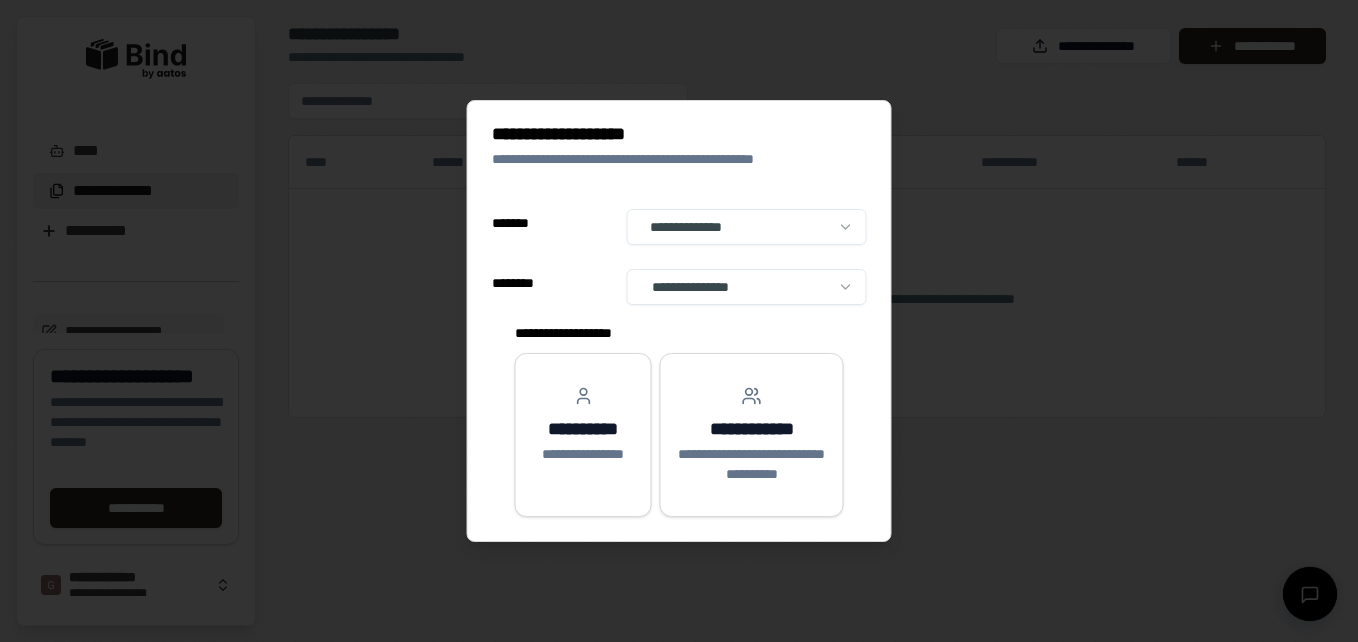 select on "**" 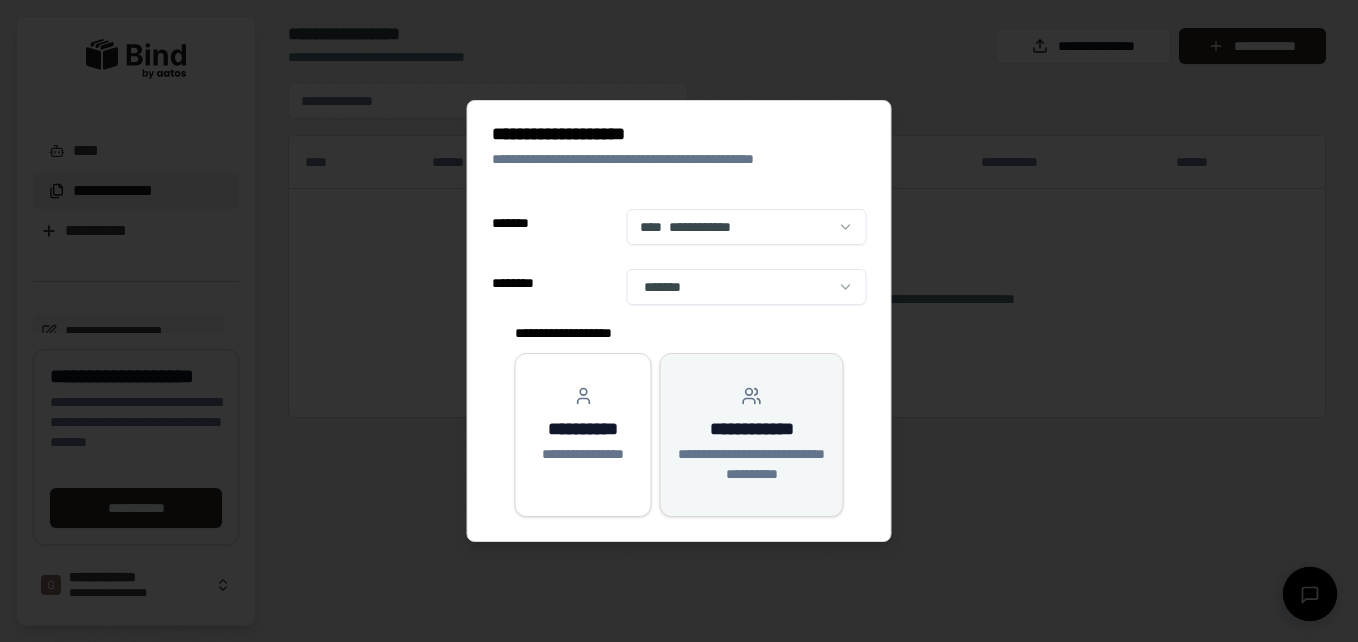 click on "**********" at bounding box center (752, 435) 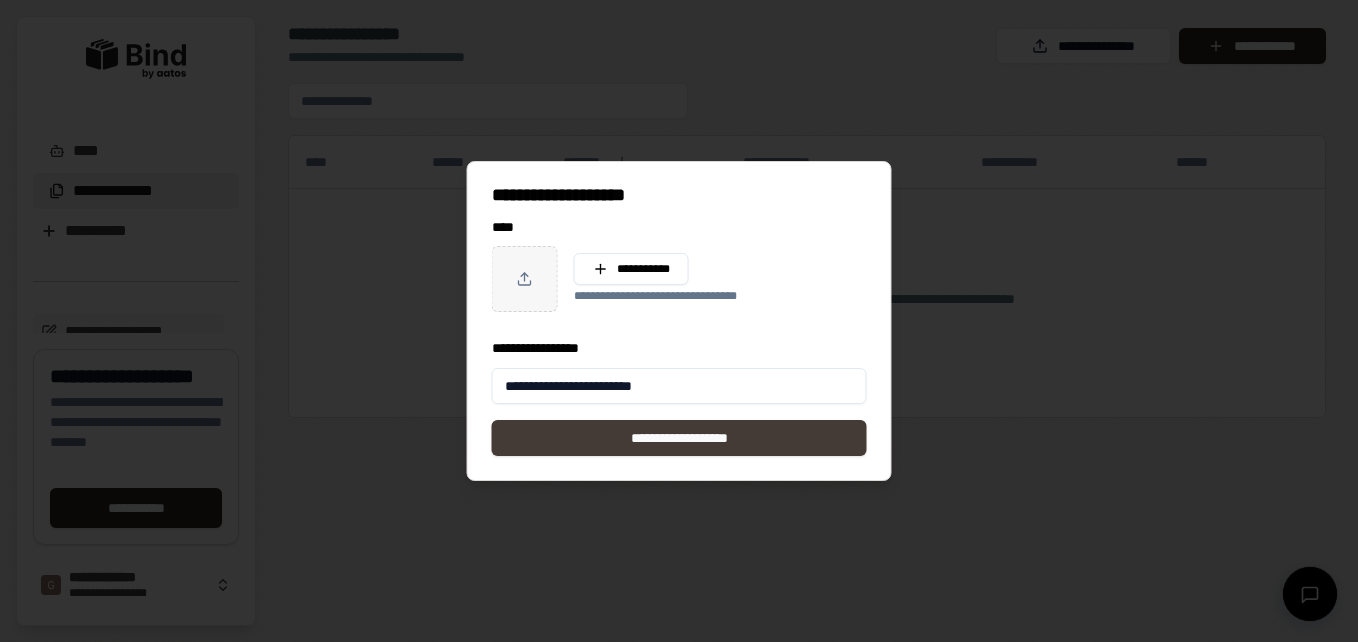 type on "**********" 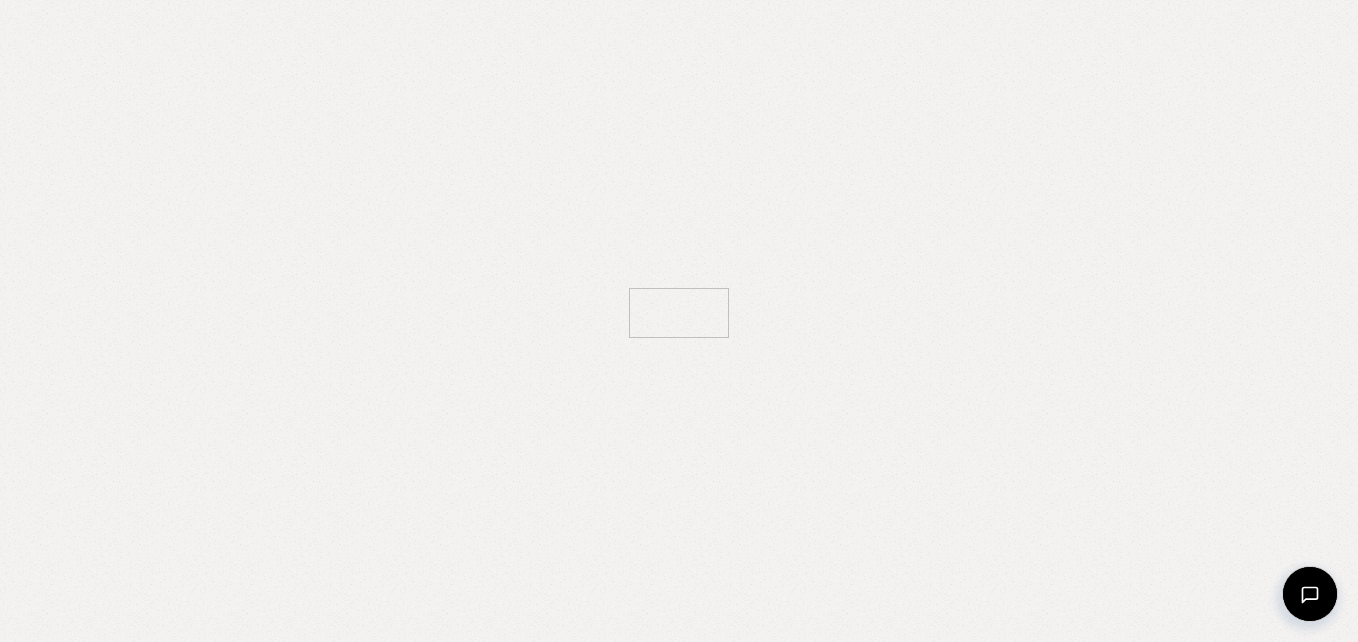 scroll, scrollTop: 0, scrollLeft: 0, axis: both 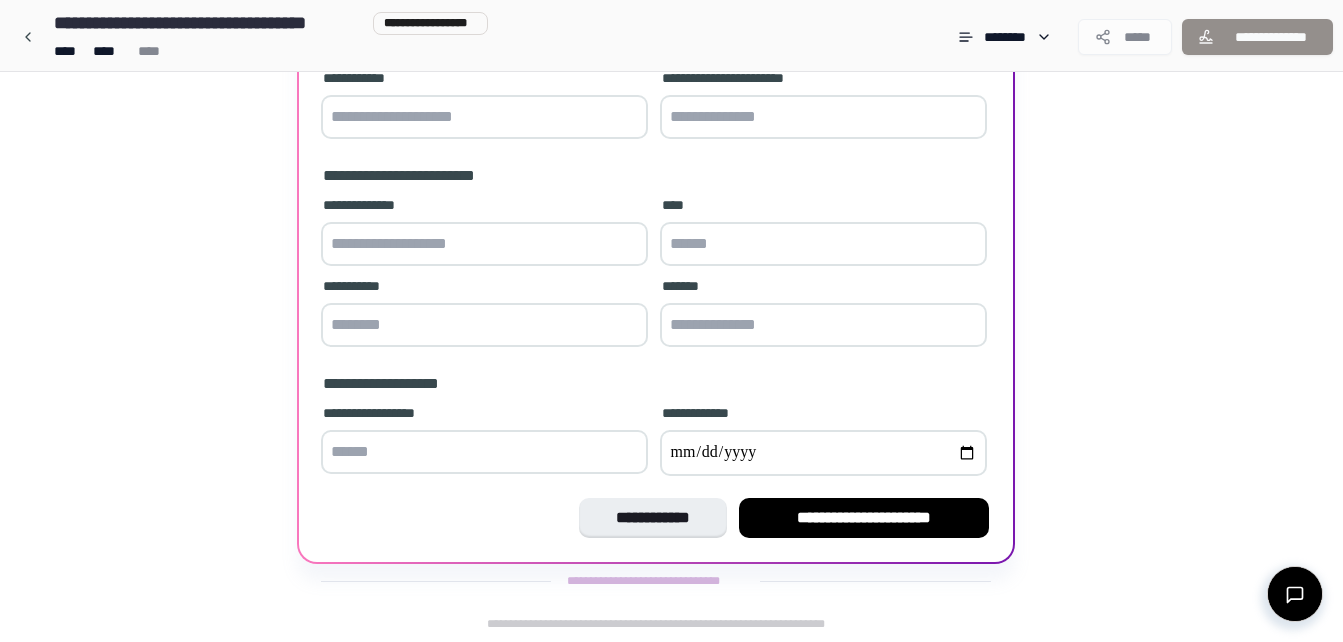 click at bounding box center (484, 117) 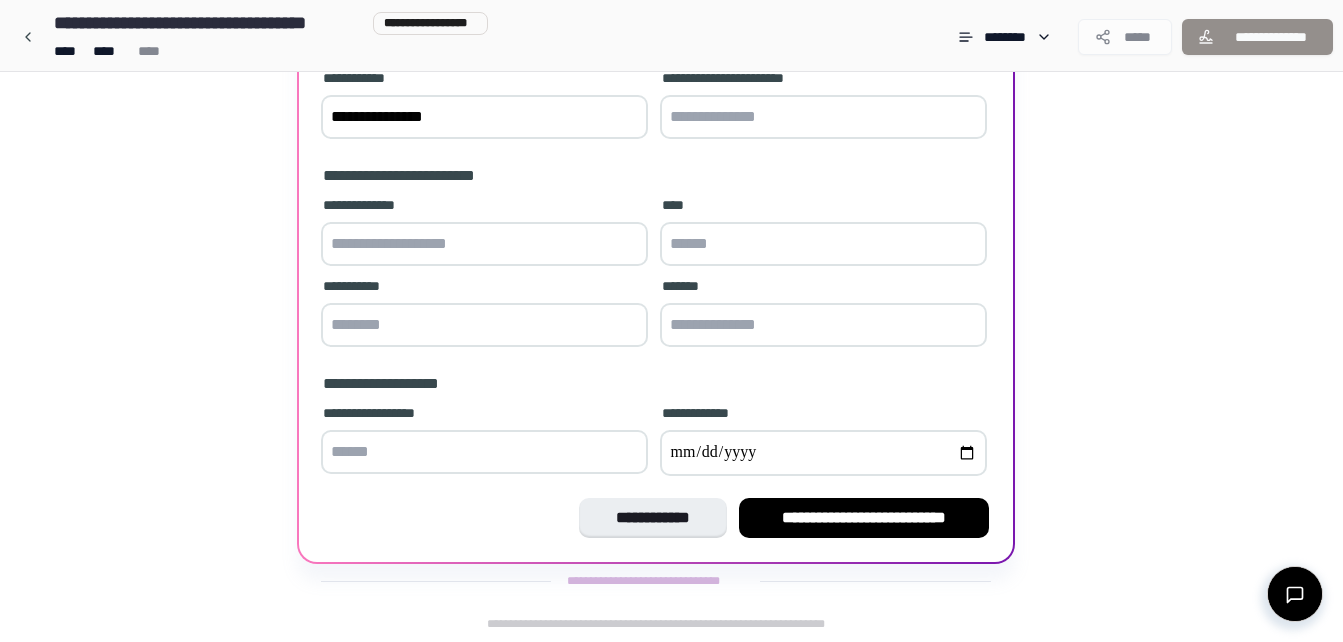 click at bounding box center (823, 117) 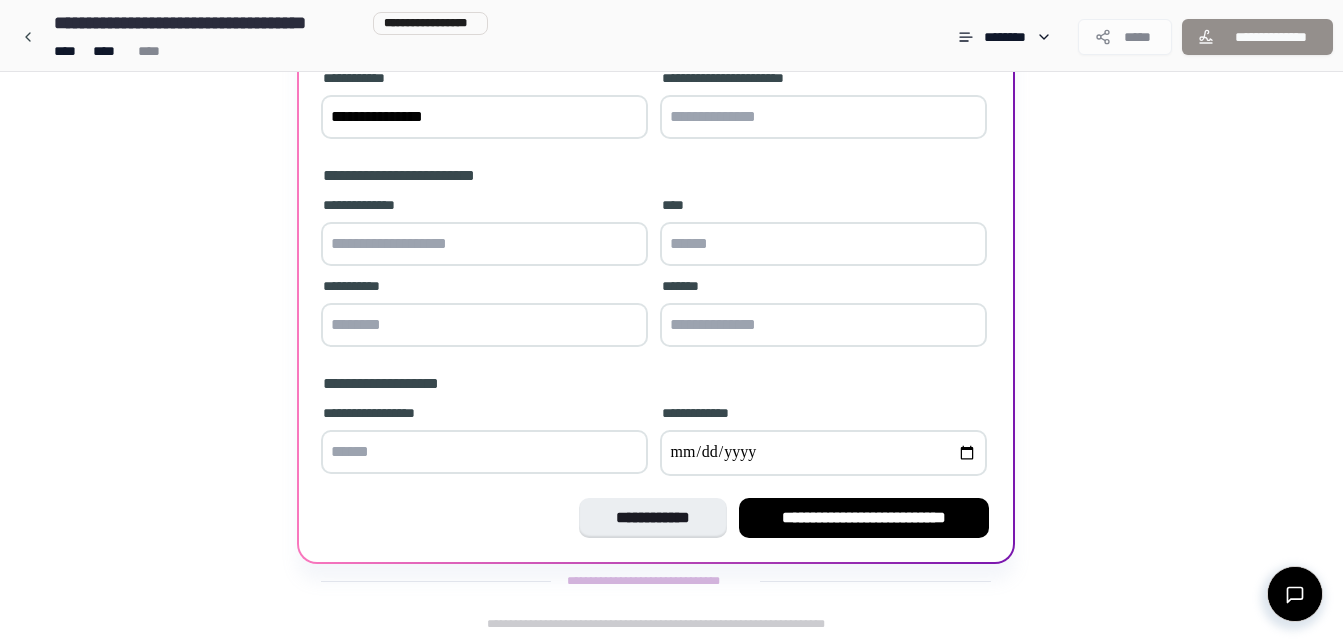 click on "**********" at bounding box center (484, 117) 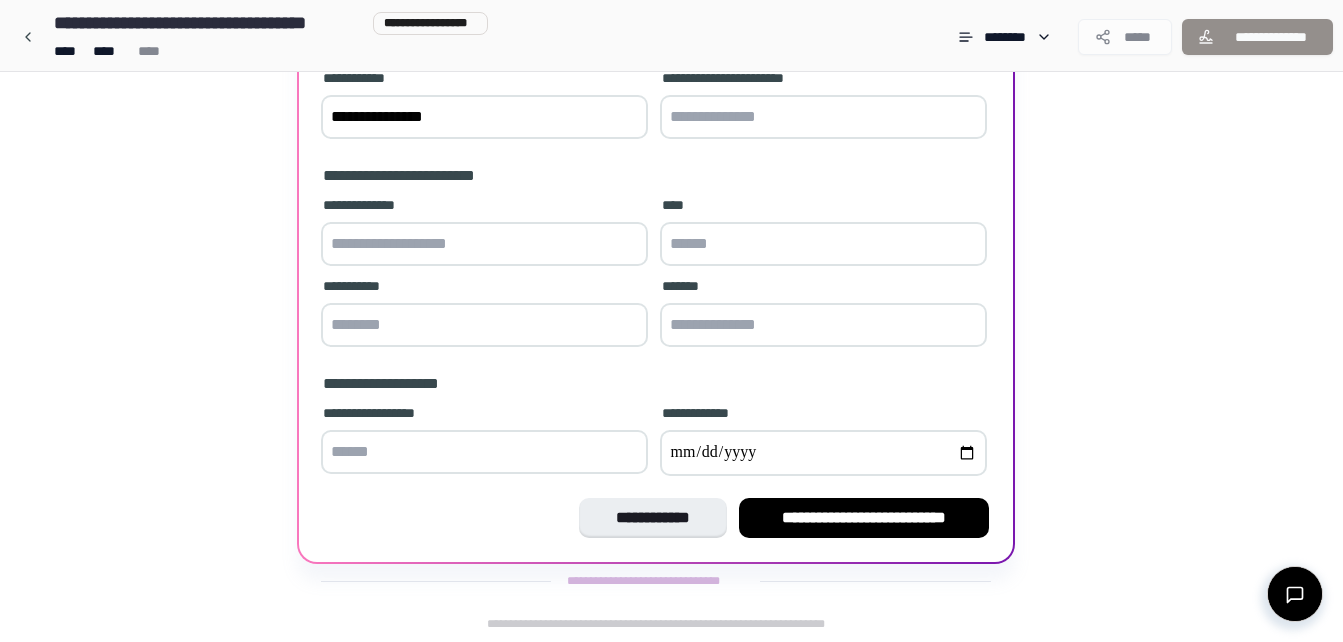 click at bounding box center [823, 117] 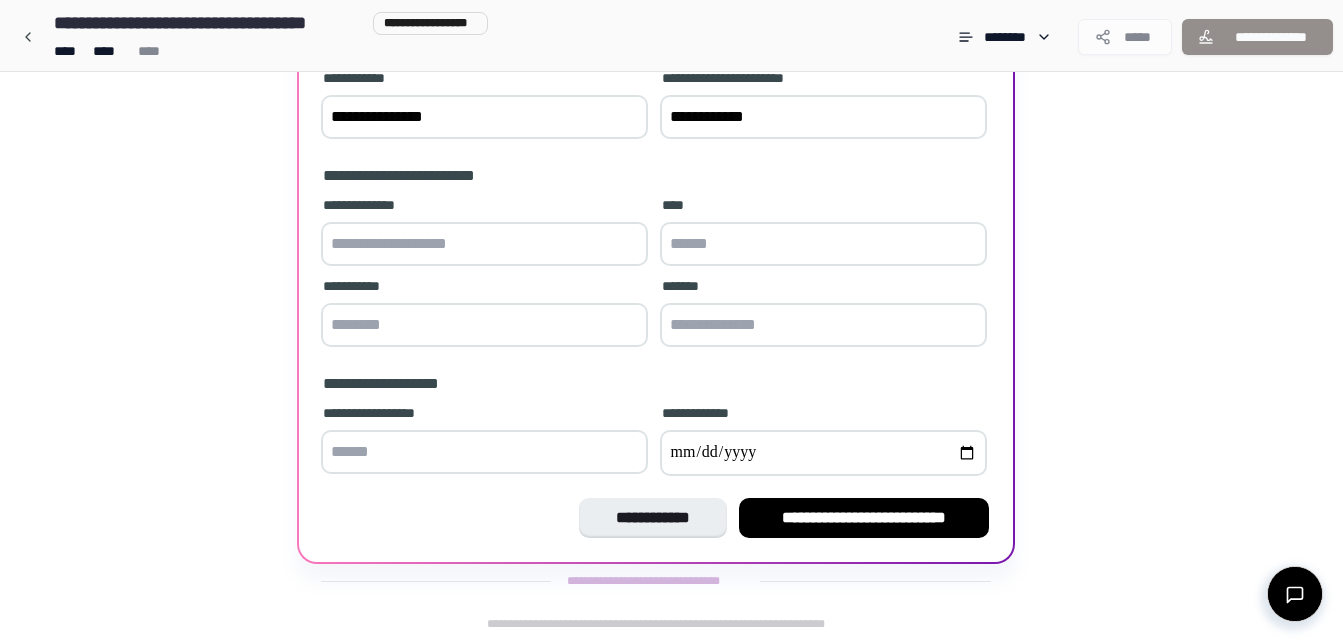 type on "**********" 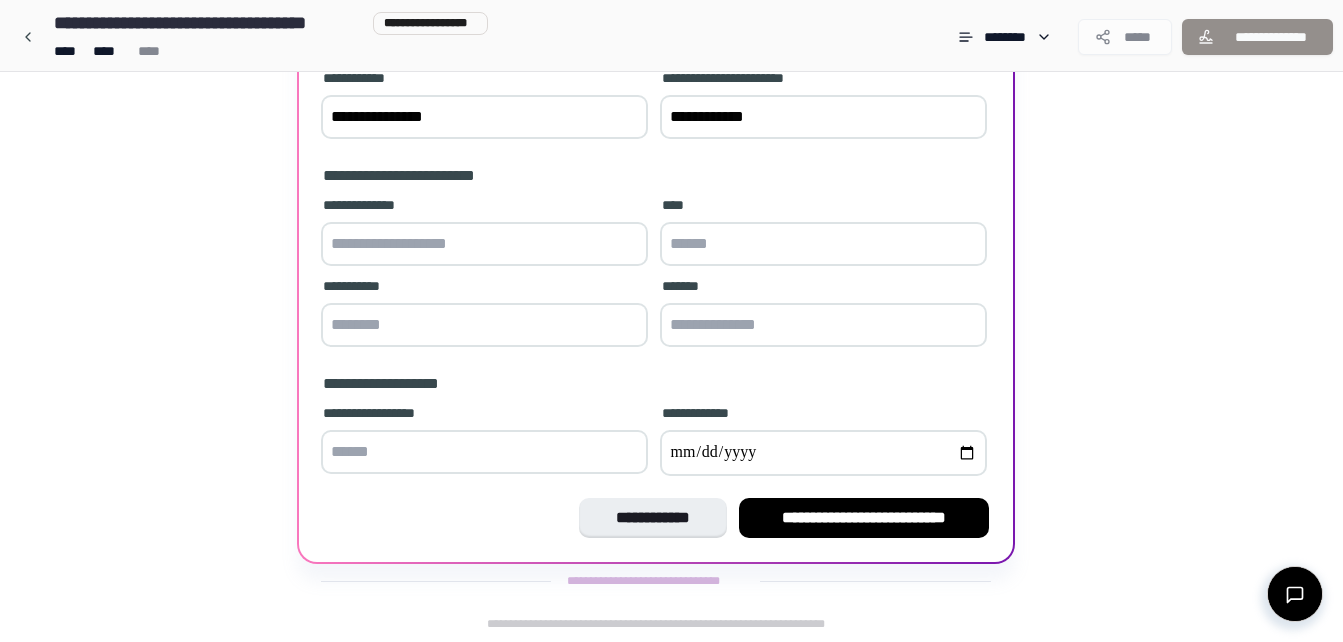 click at bounding box center (484, 244) 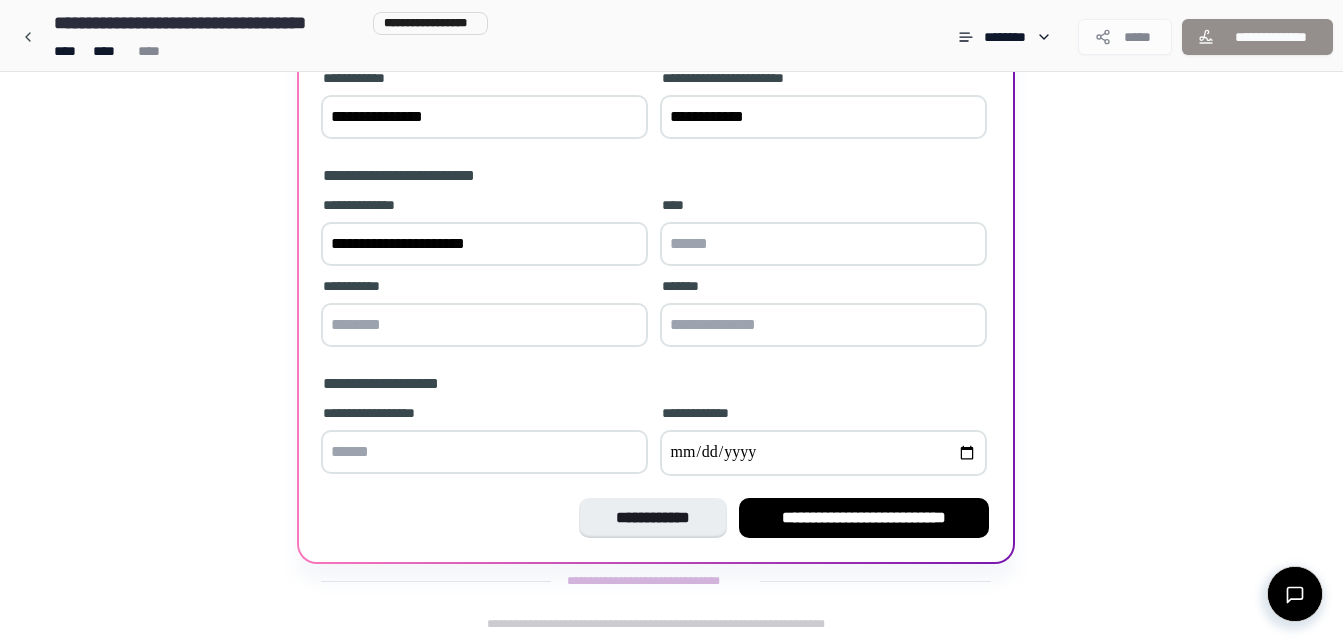type on "**********" 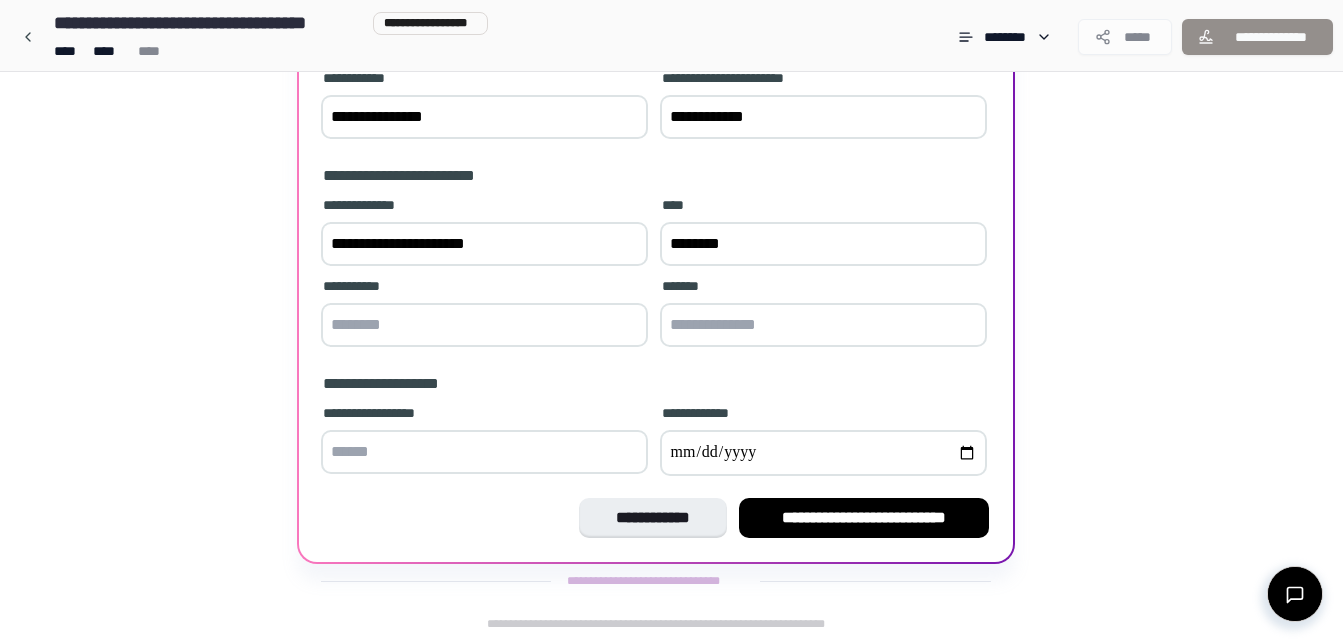 type on "********" 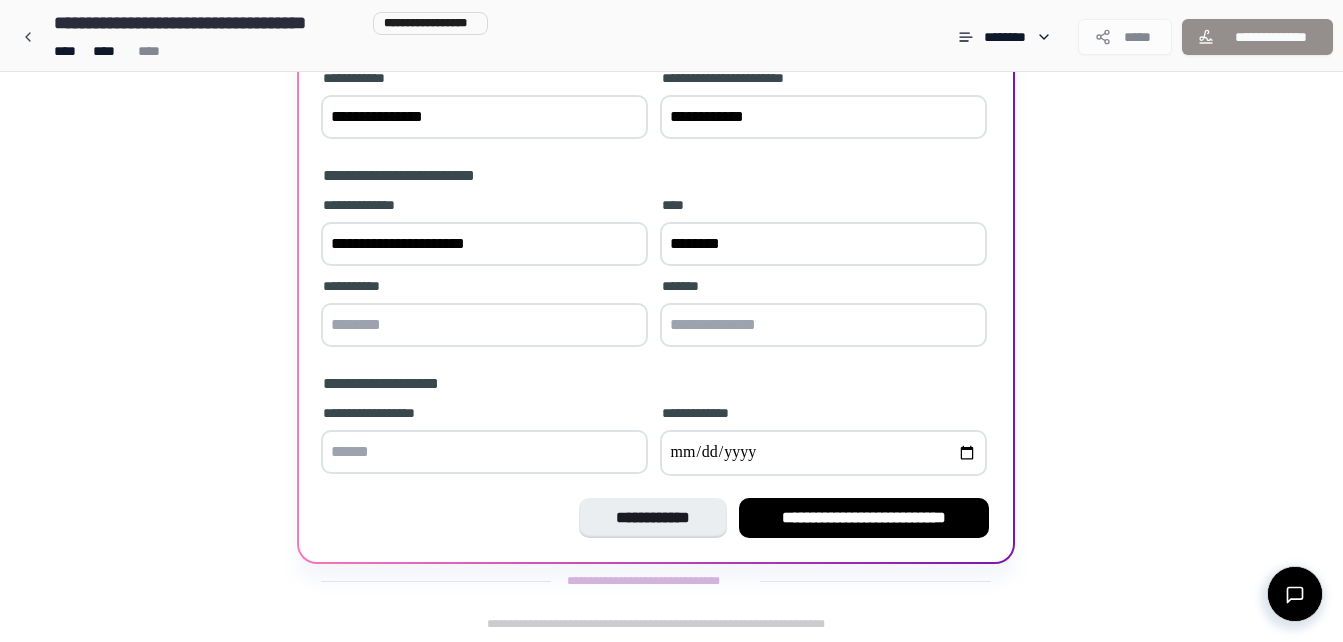 click at bounding box center (484, 325) 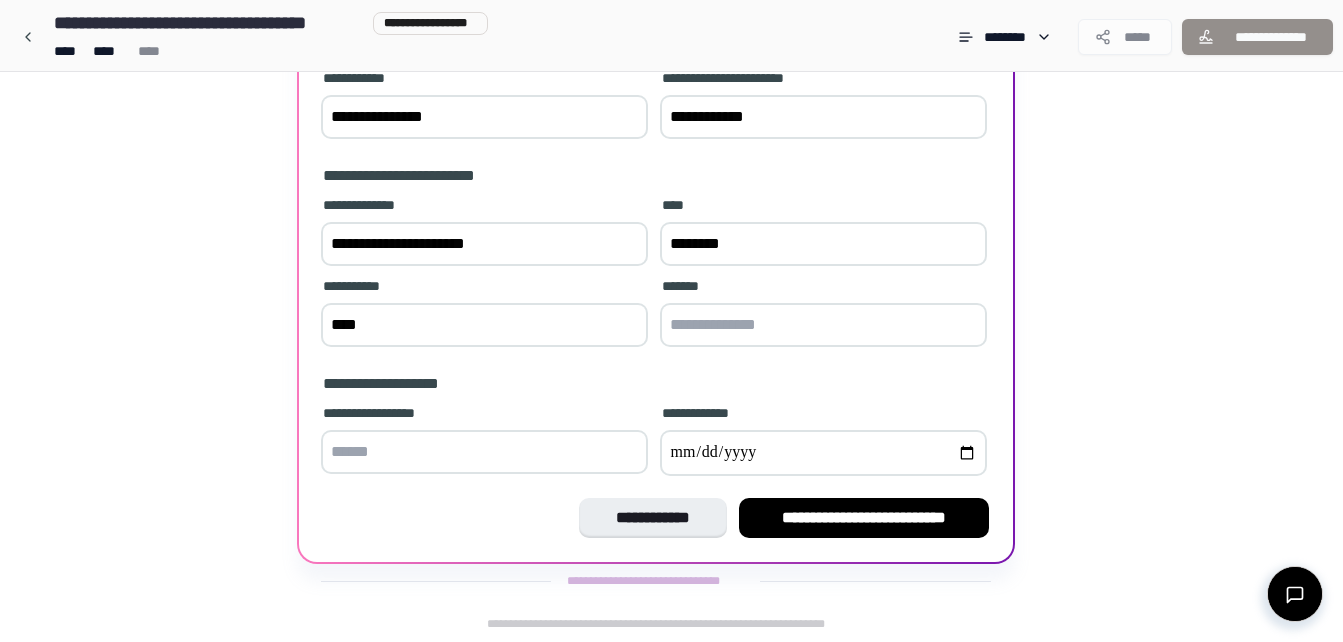 type on "****" 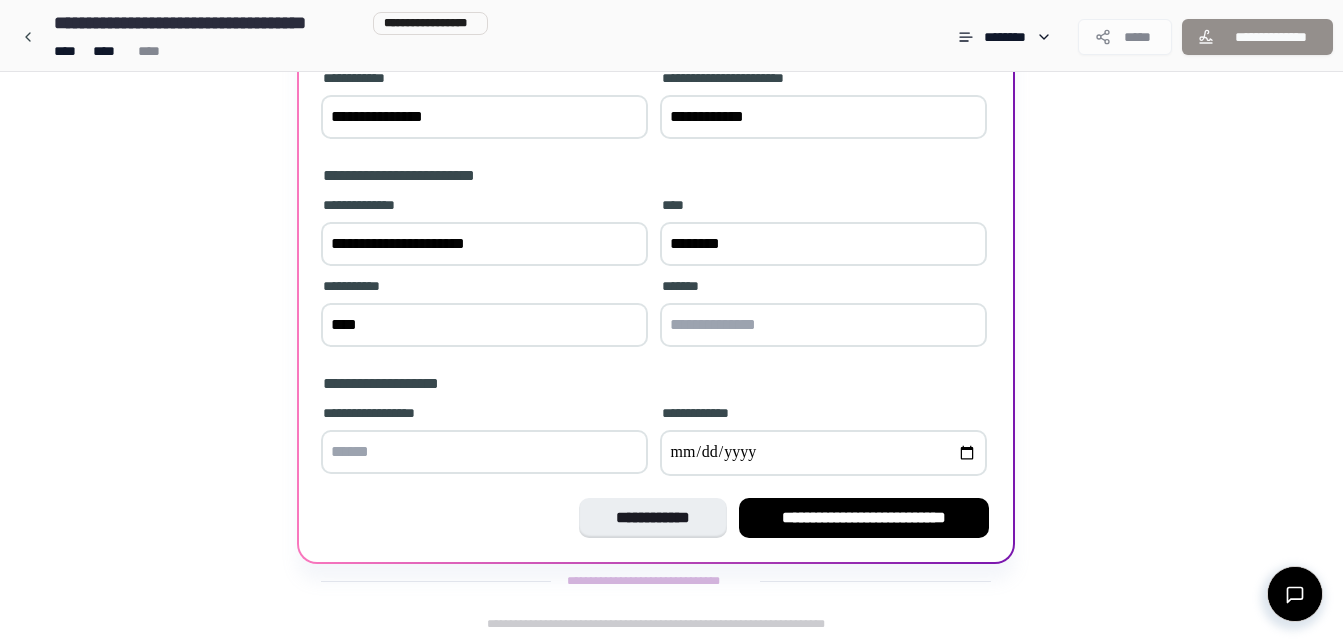 click at bounding box center (823, 325) 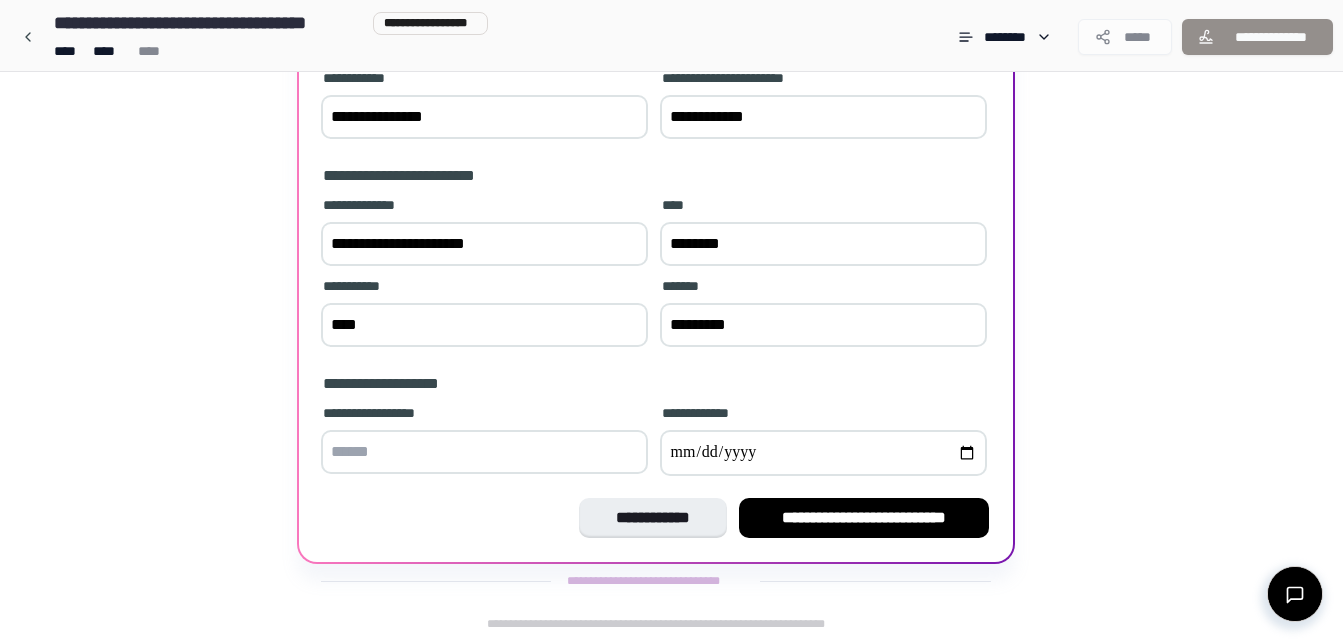 type on "*********" 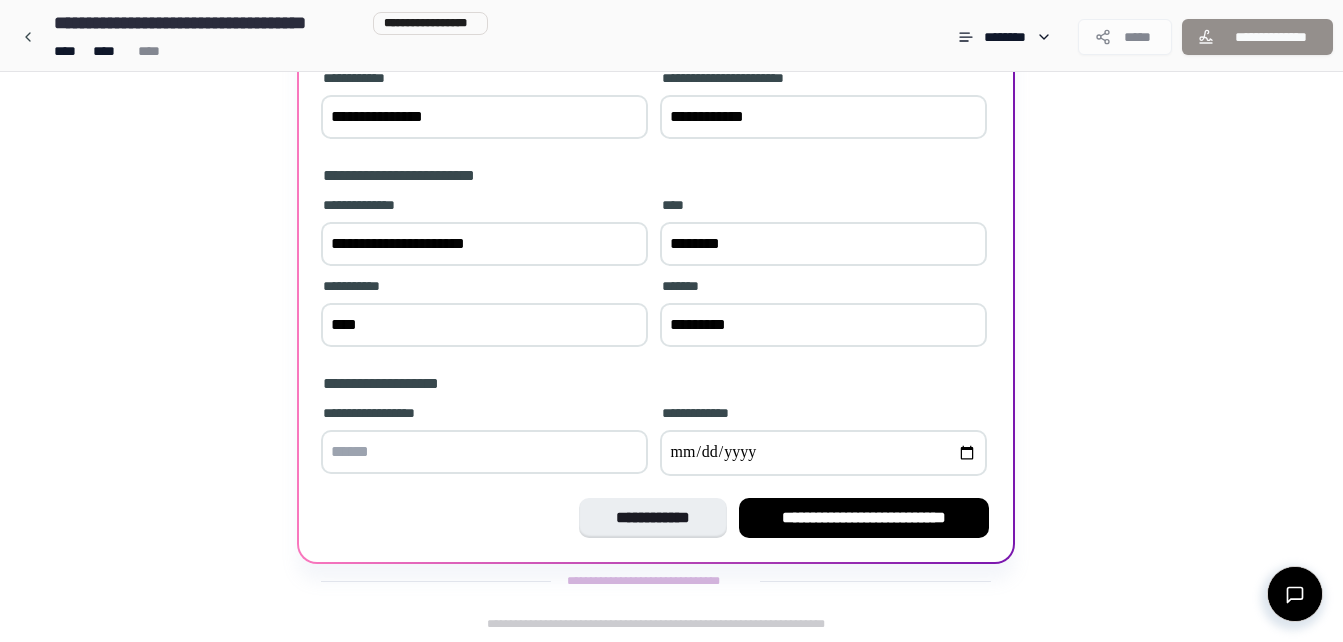 click at bounding box center [484, 452] 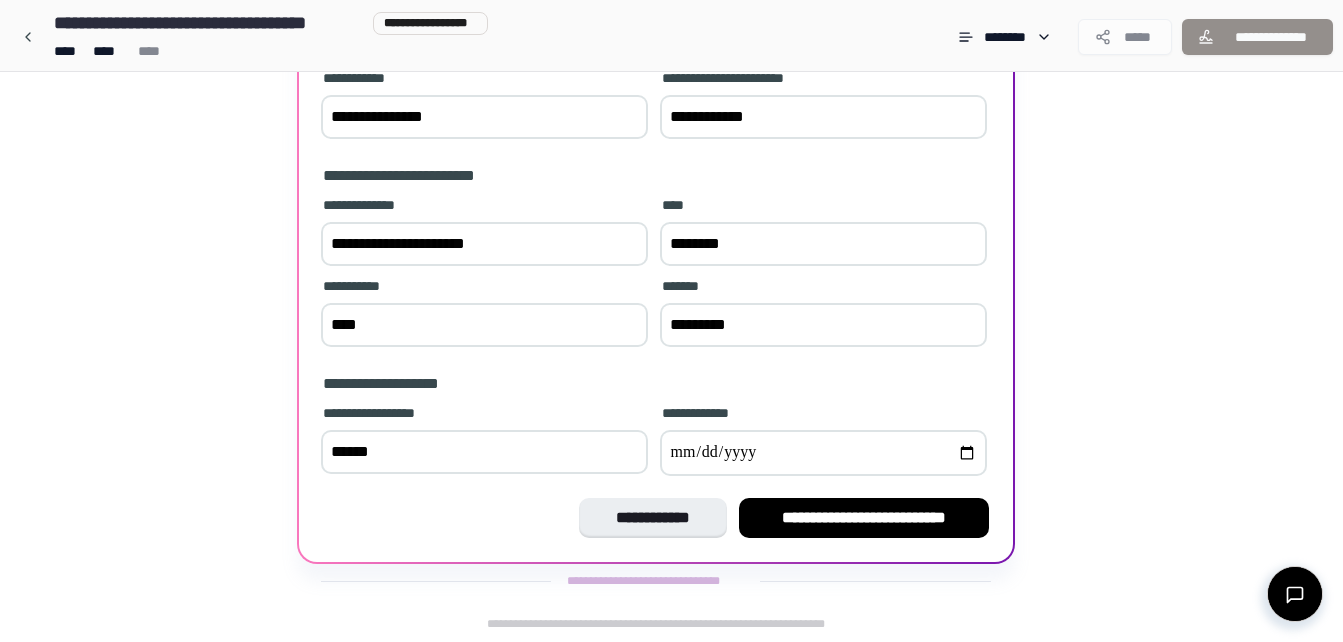 type on "******" 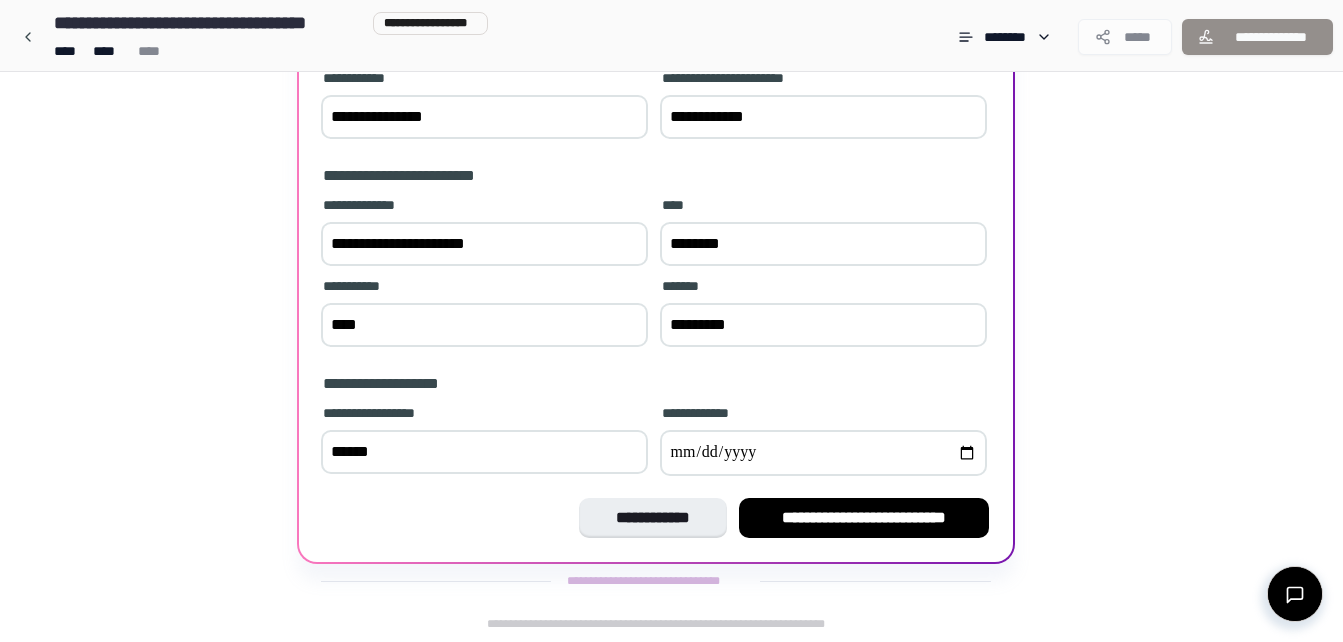 click at bounding box center [823, 453] 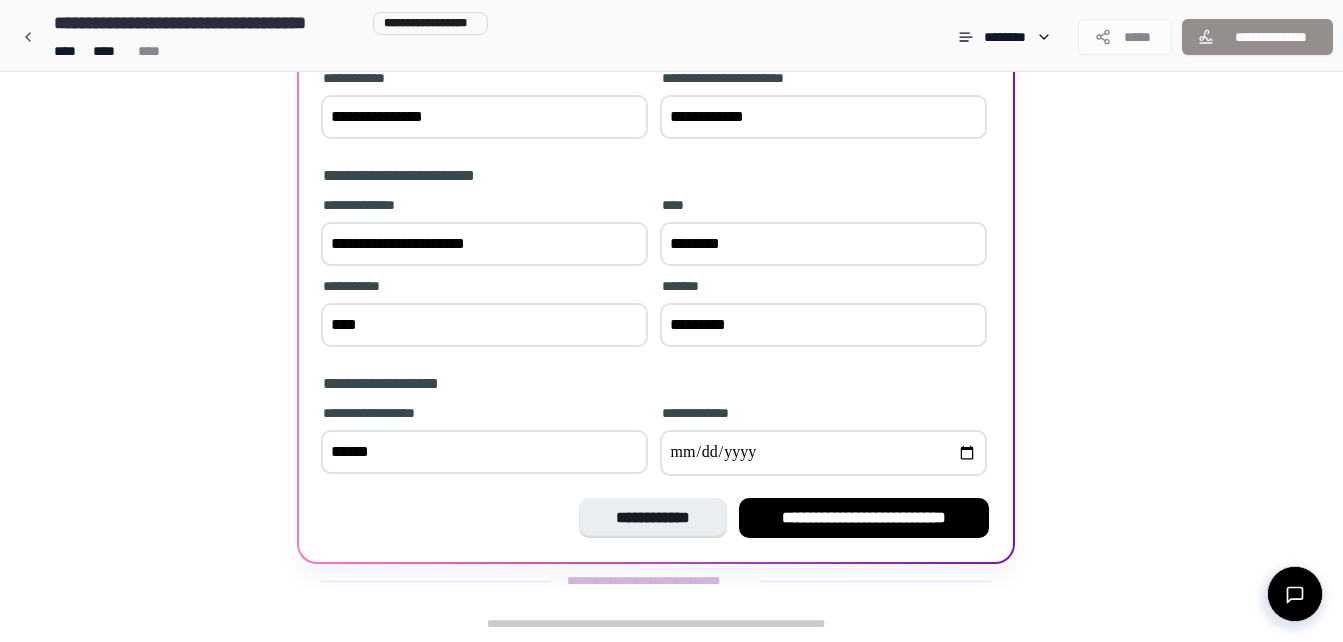 type on "**********" 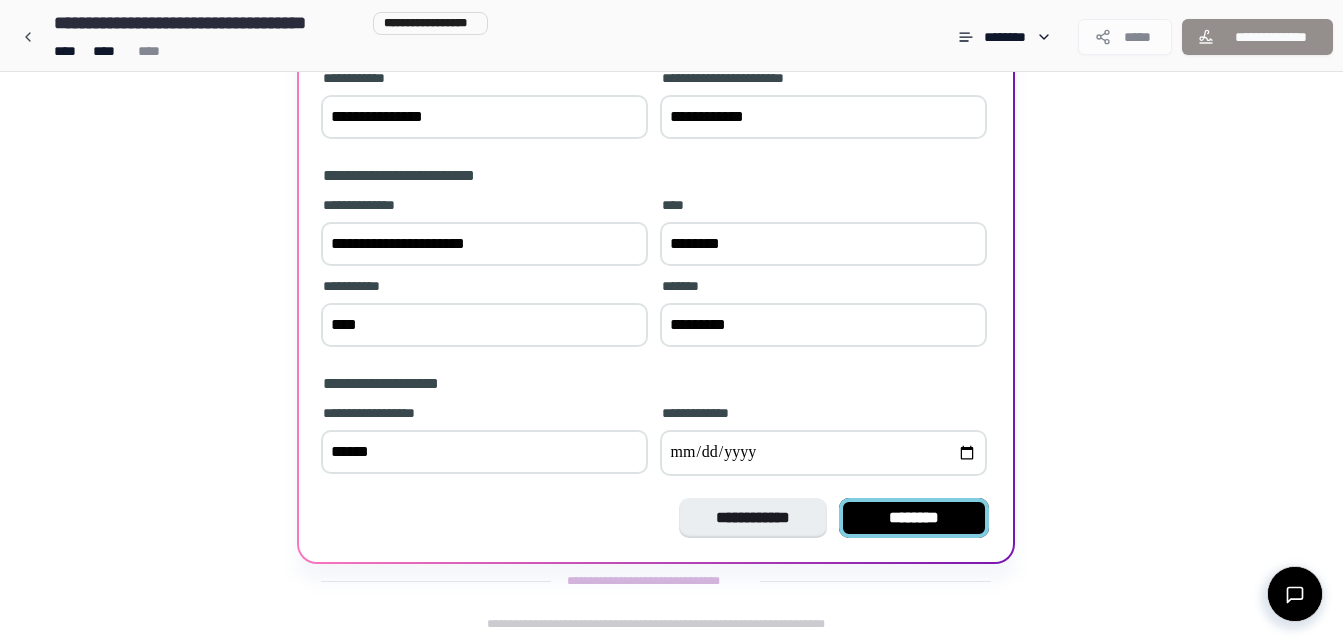 click on "********" at bounding box center (914, 518) 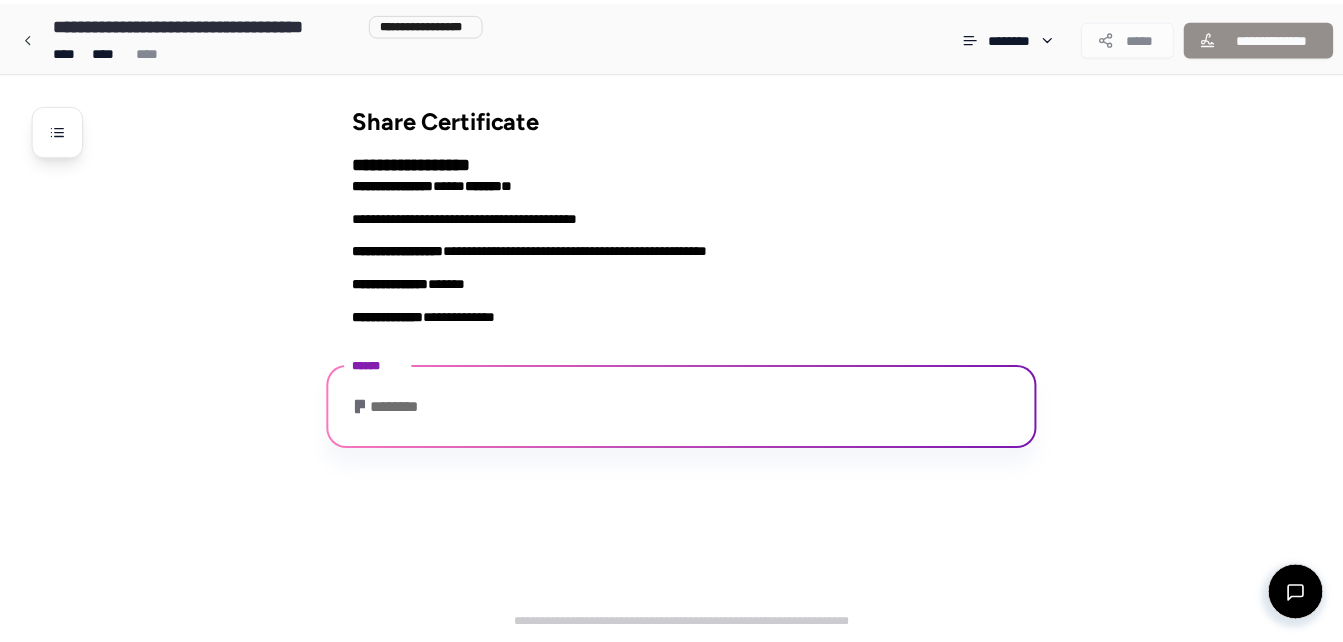 scroll, scrollTop: 352, scrollLeft: 0, axis: vertical 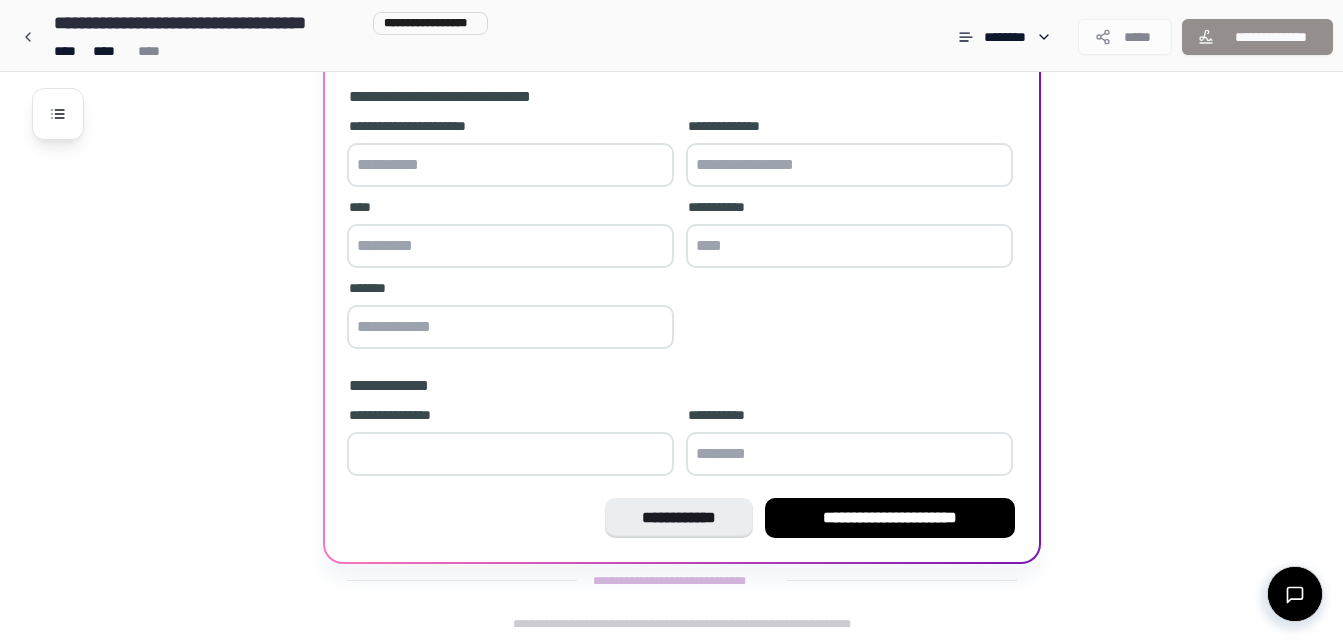 click at bounding box center (510, 165) 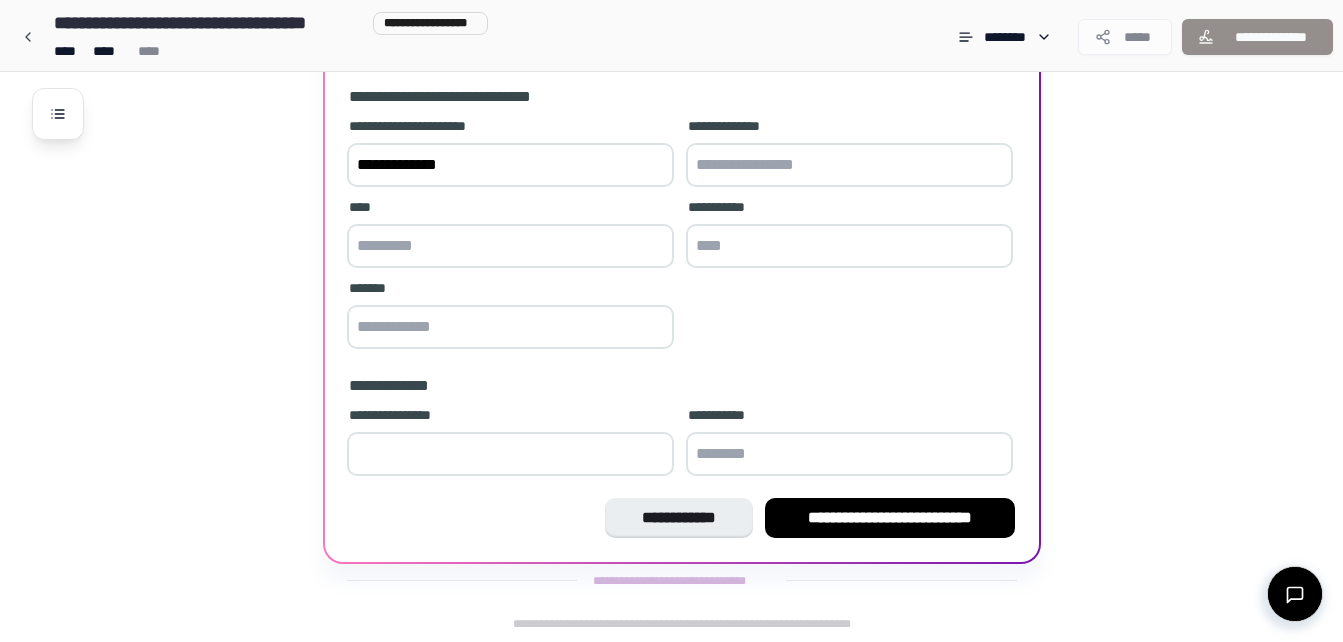 type on "**********" 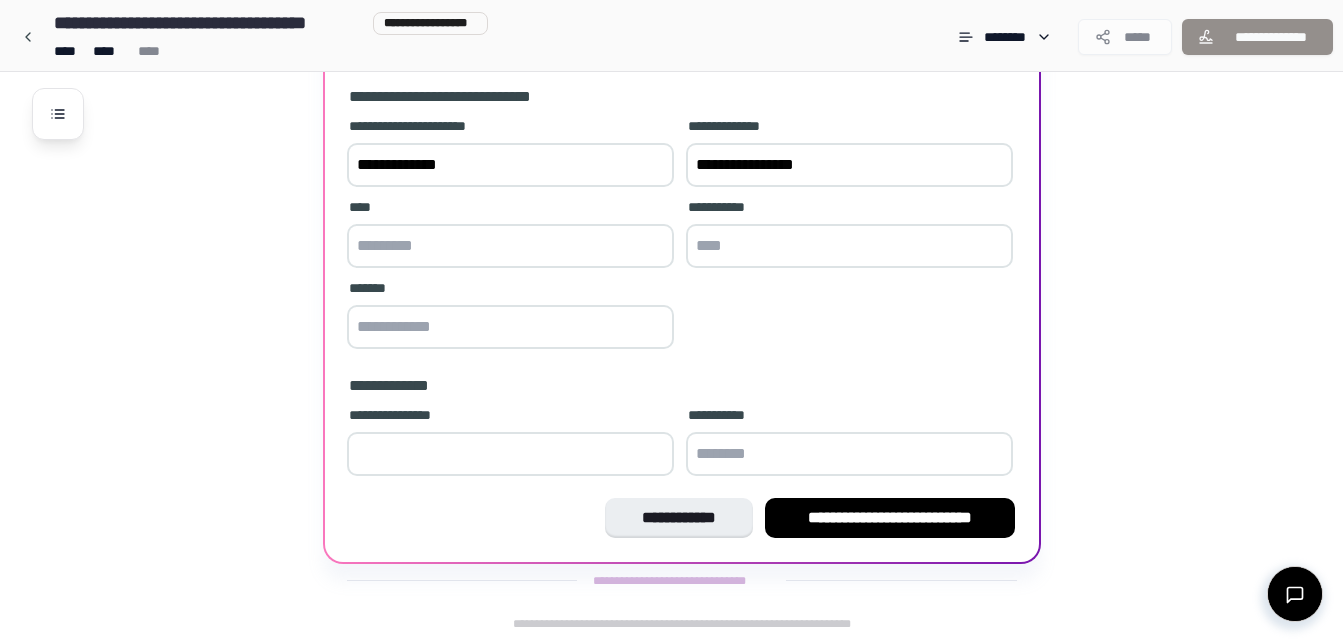click on "**********" at bounding box center (849, 165) 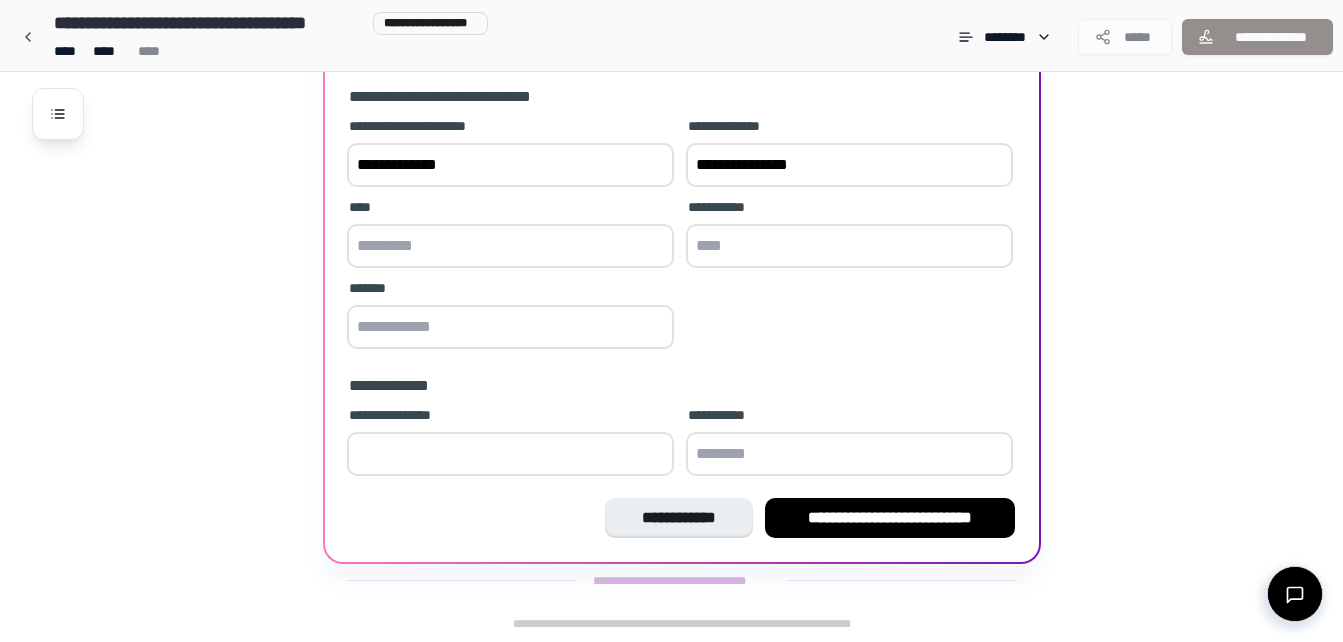 type on "**********" 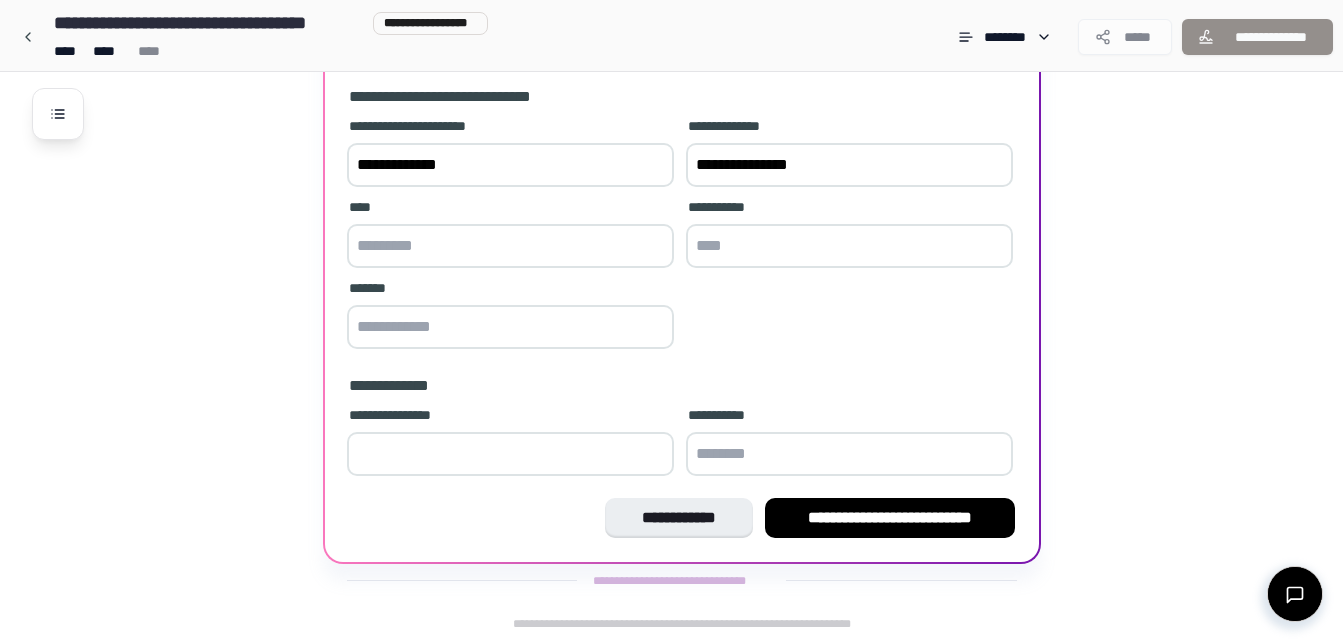 click at bounding box center (510, 246) 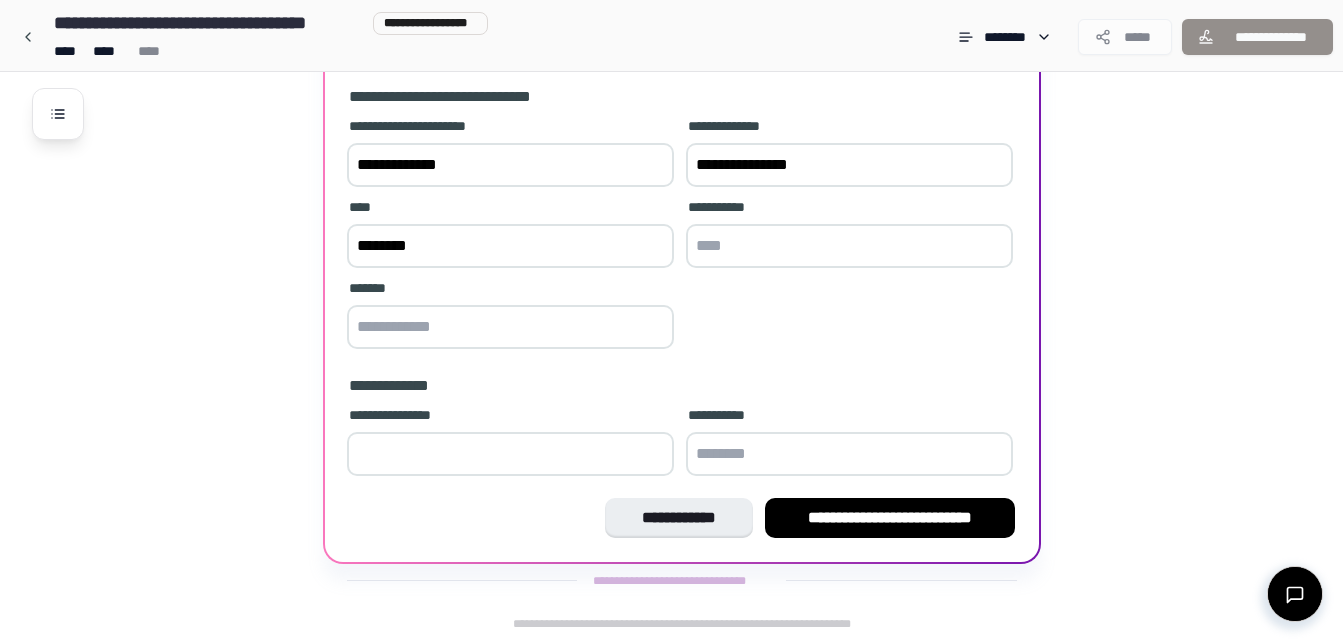 type on "********" 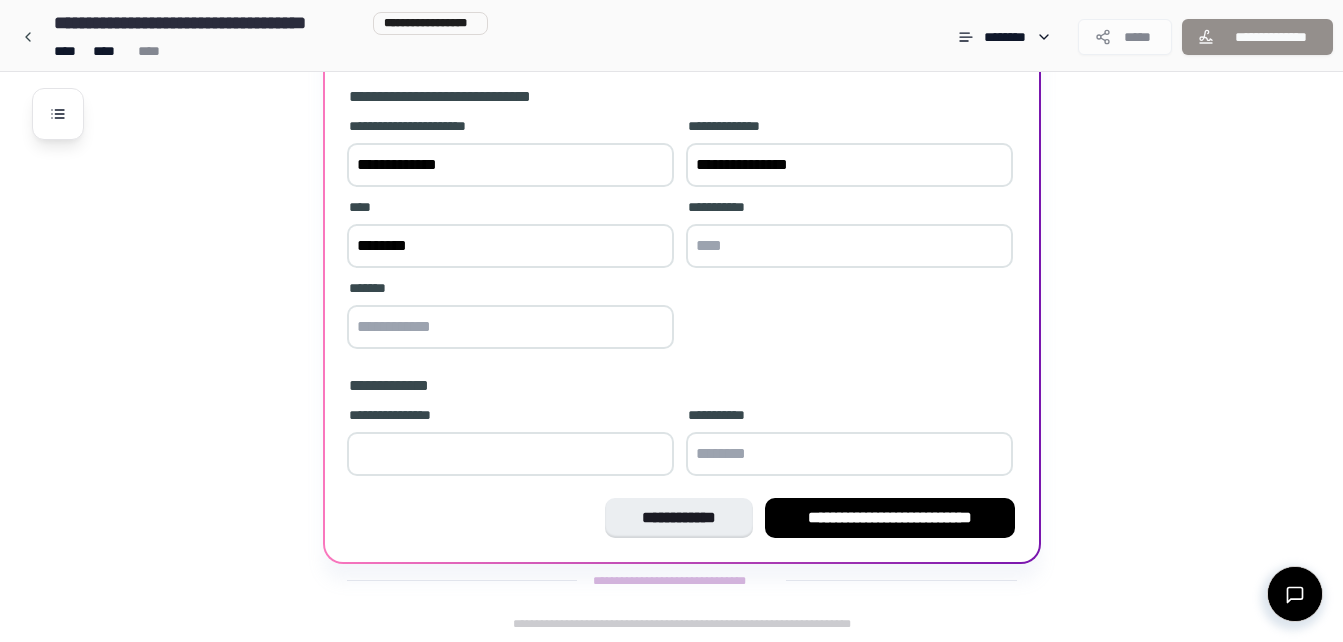 click at bounding box center (849, 246) 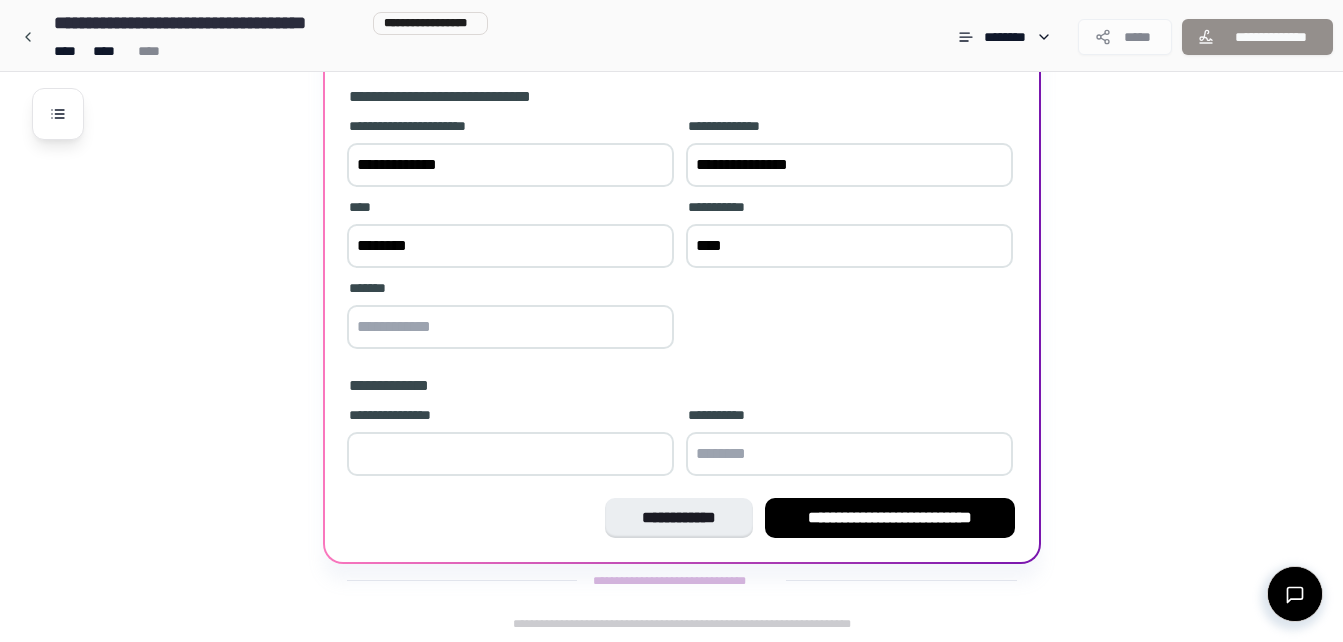 type on "****" 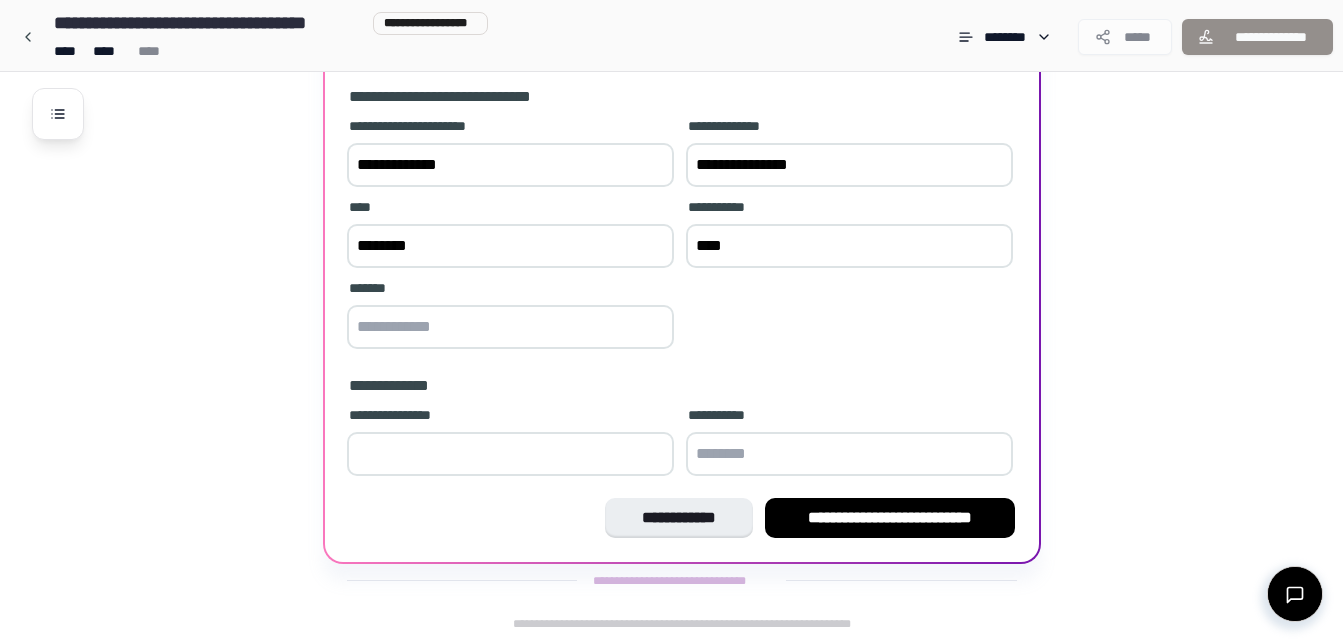 click at bounding box center [510, 327] 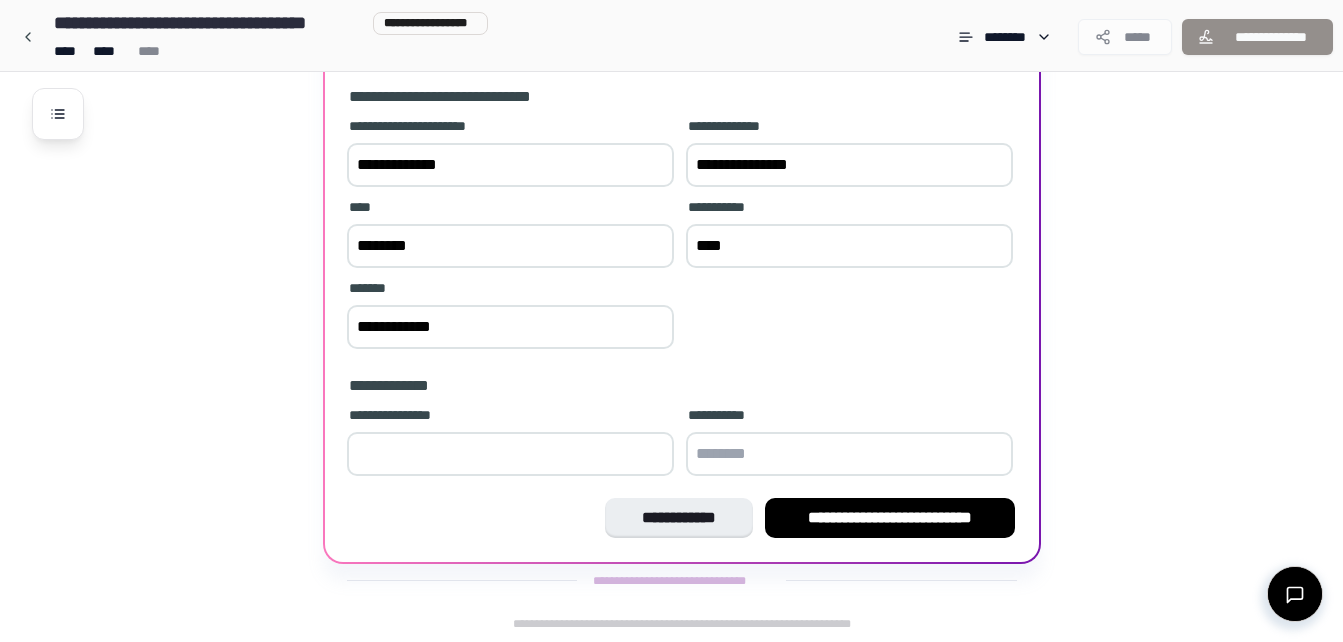 type on "**********" 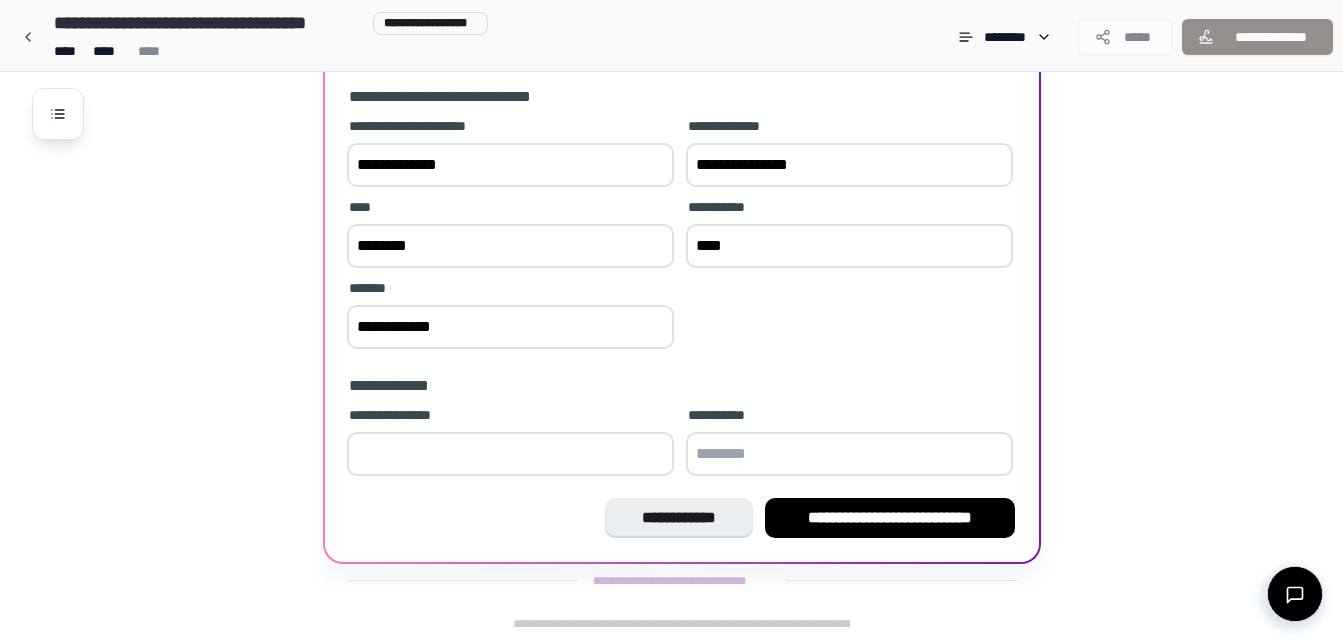 click at bounding box center [510, 454] 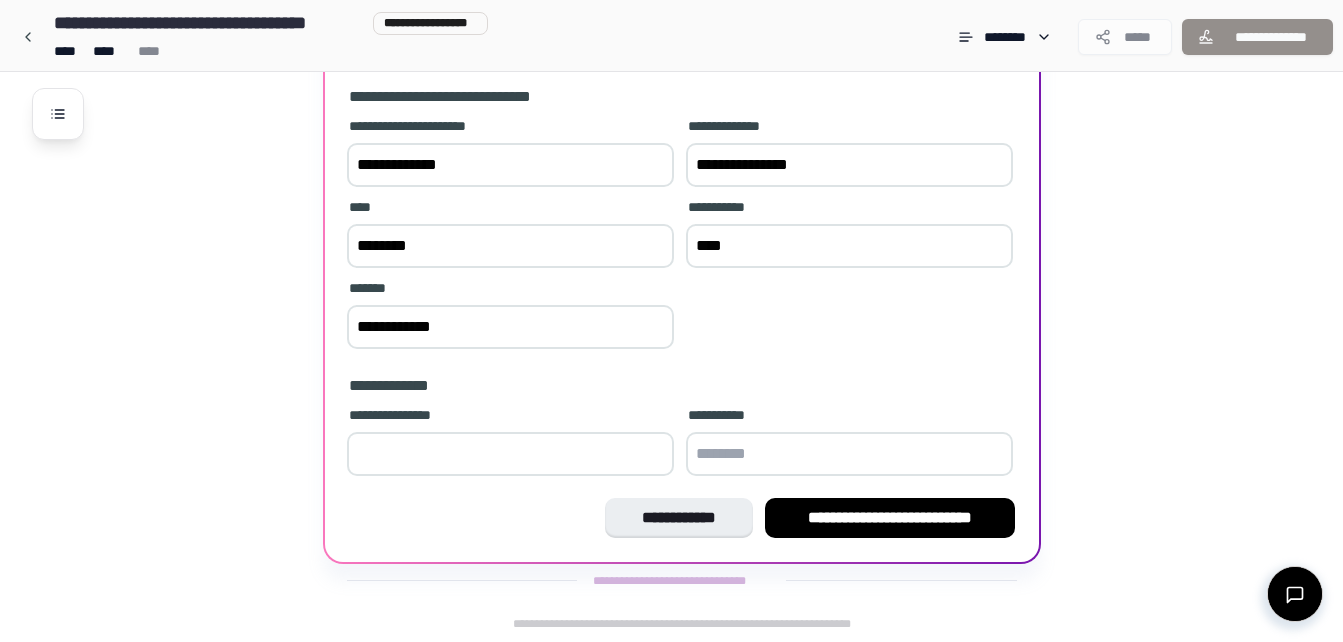 type on "***" 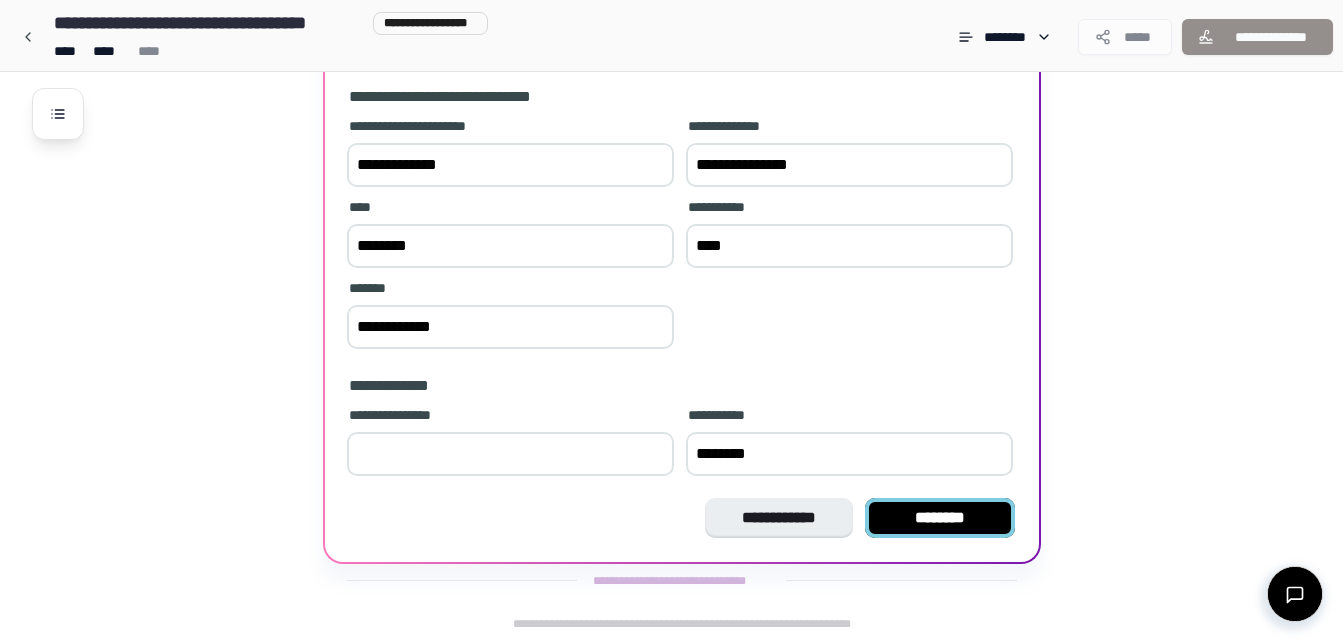 type on "********" 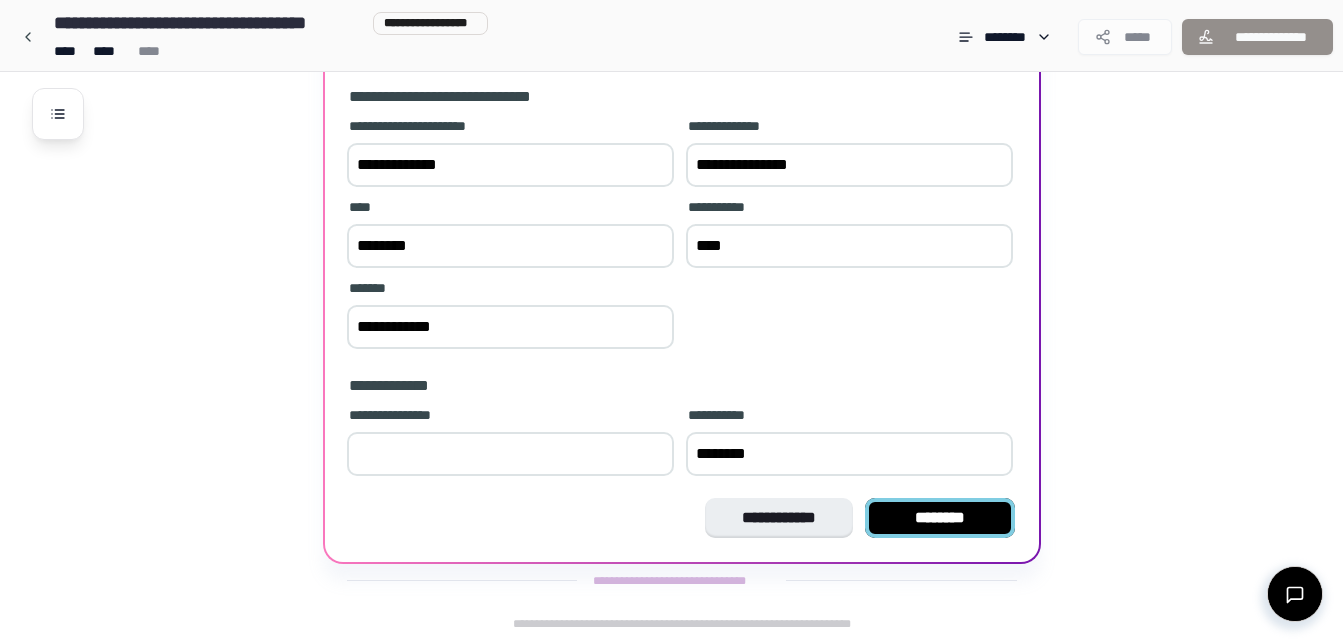 click on "********" at bounding box center (940, 518) 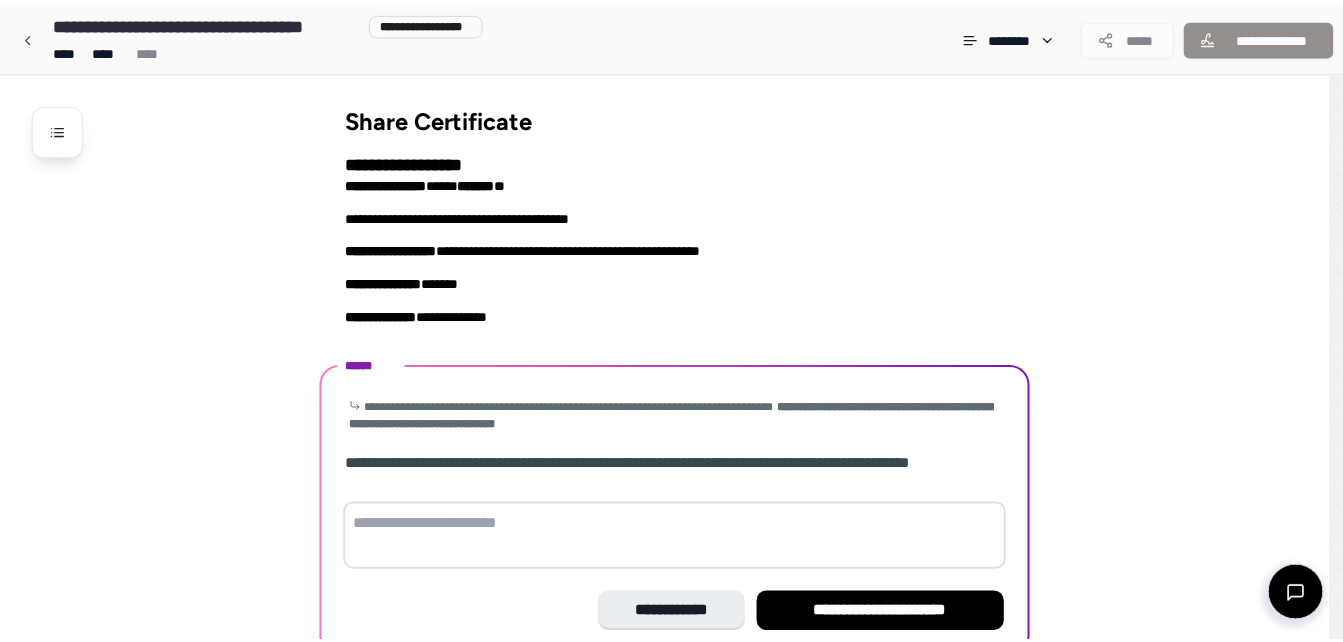scroll, scrollTop: 95, scrollLeft: 0, axis: vertical 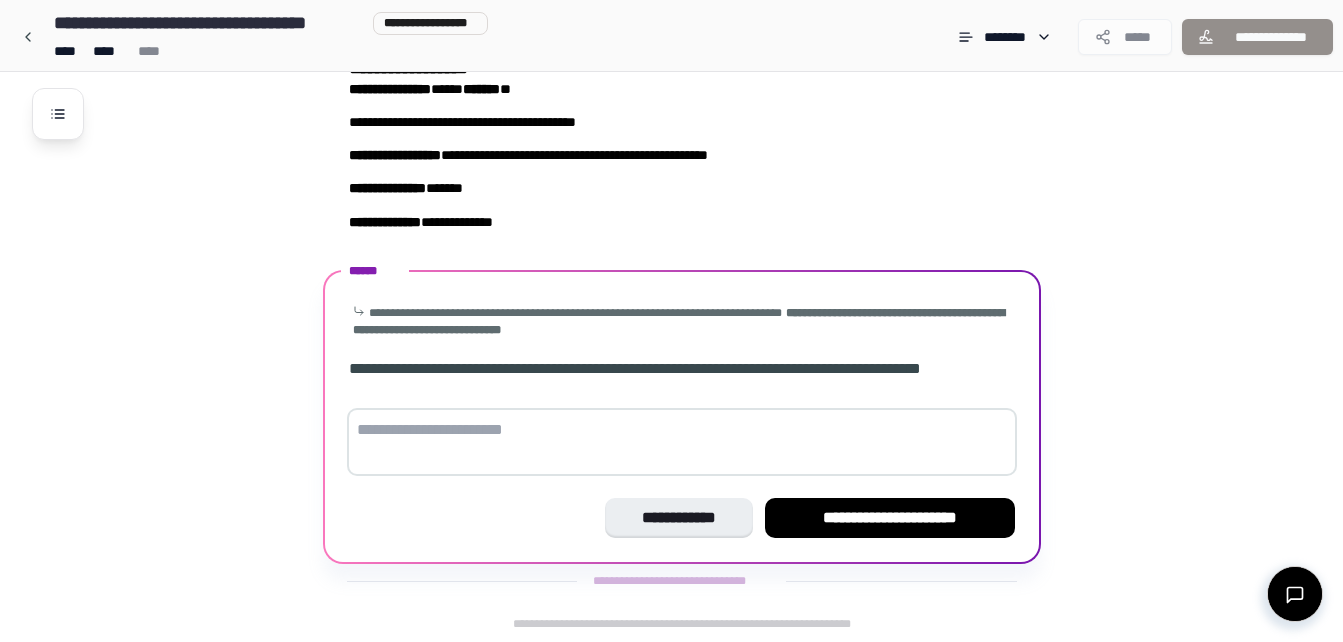 click at bounding box center (682, 442) 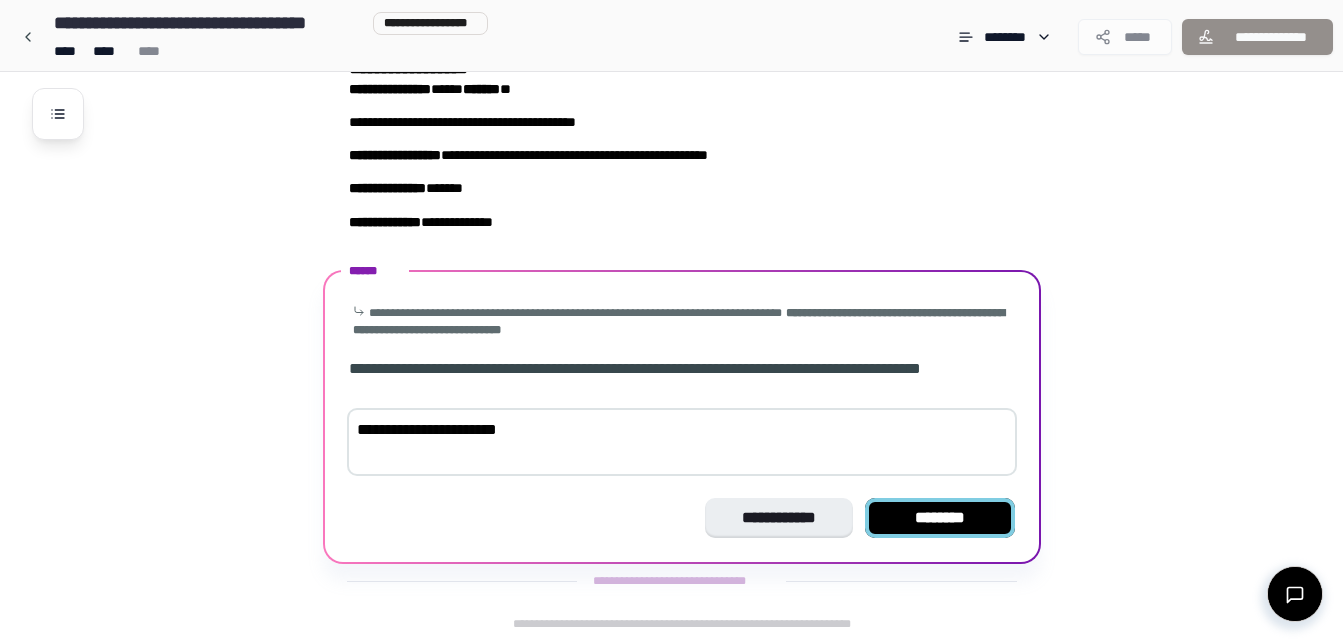 type on "**********" 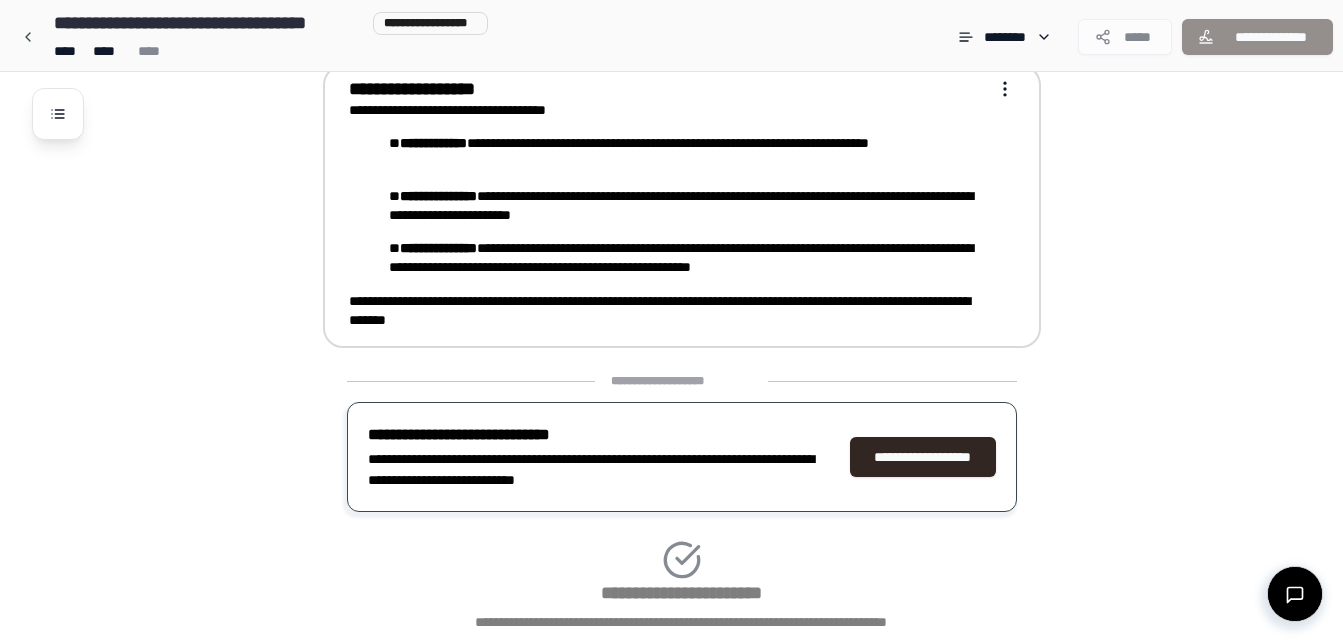 scroll, scrollTop: 559, scrollLeft: 0, axis: vertical 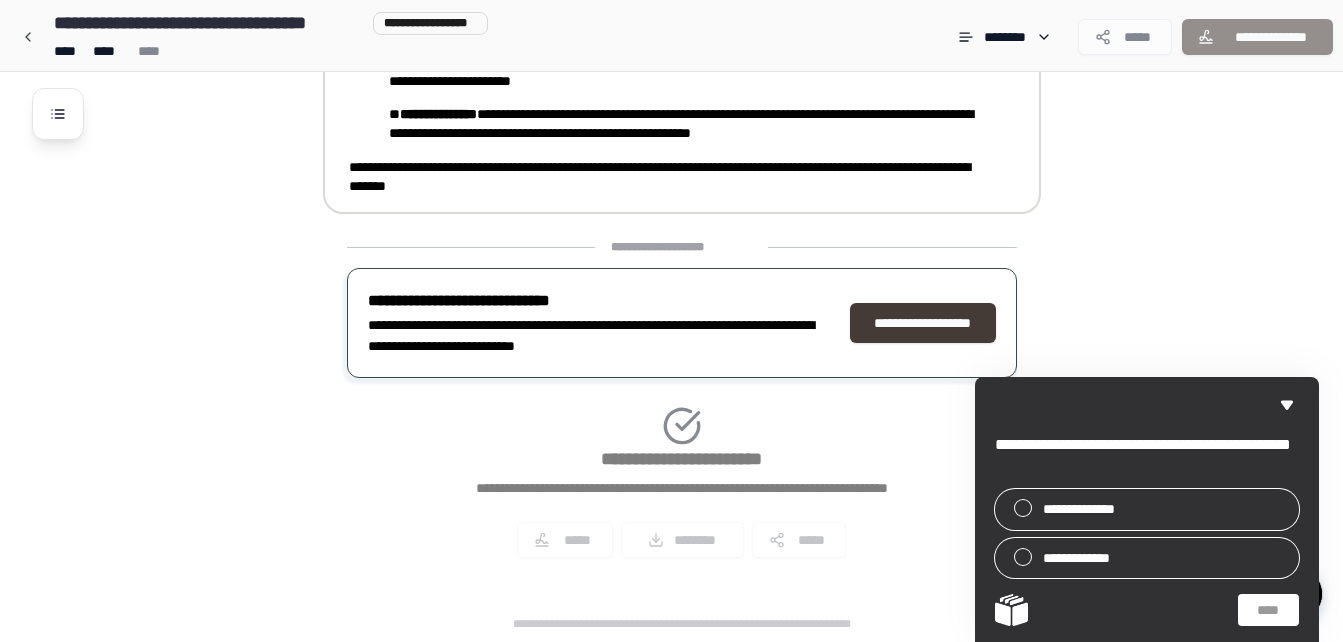 click on "**********" at bounding box center [923, 323] 